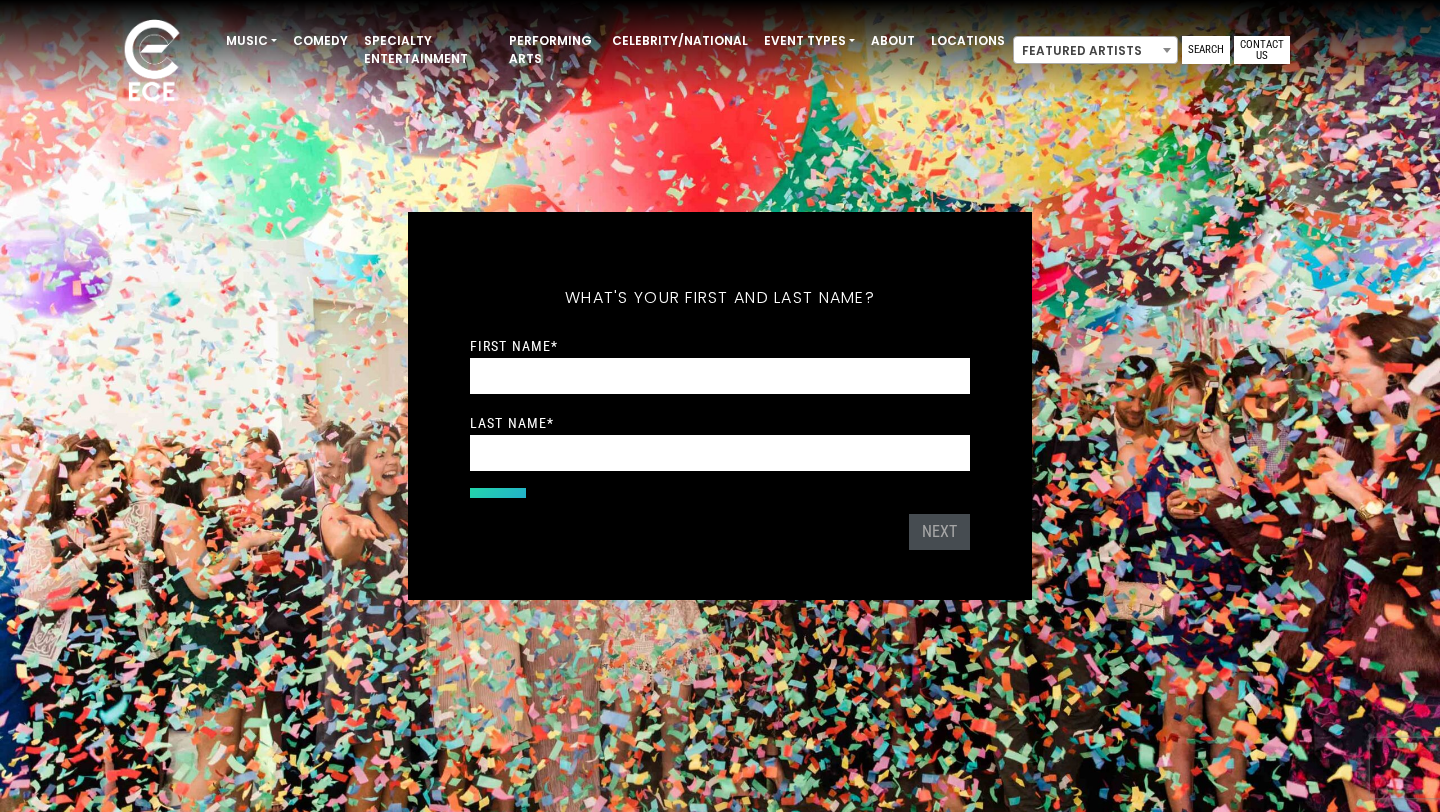 scroll, scrollTop: 0, scrollLeft: 0, axis: both 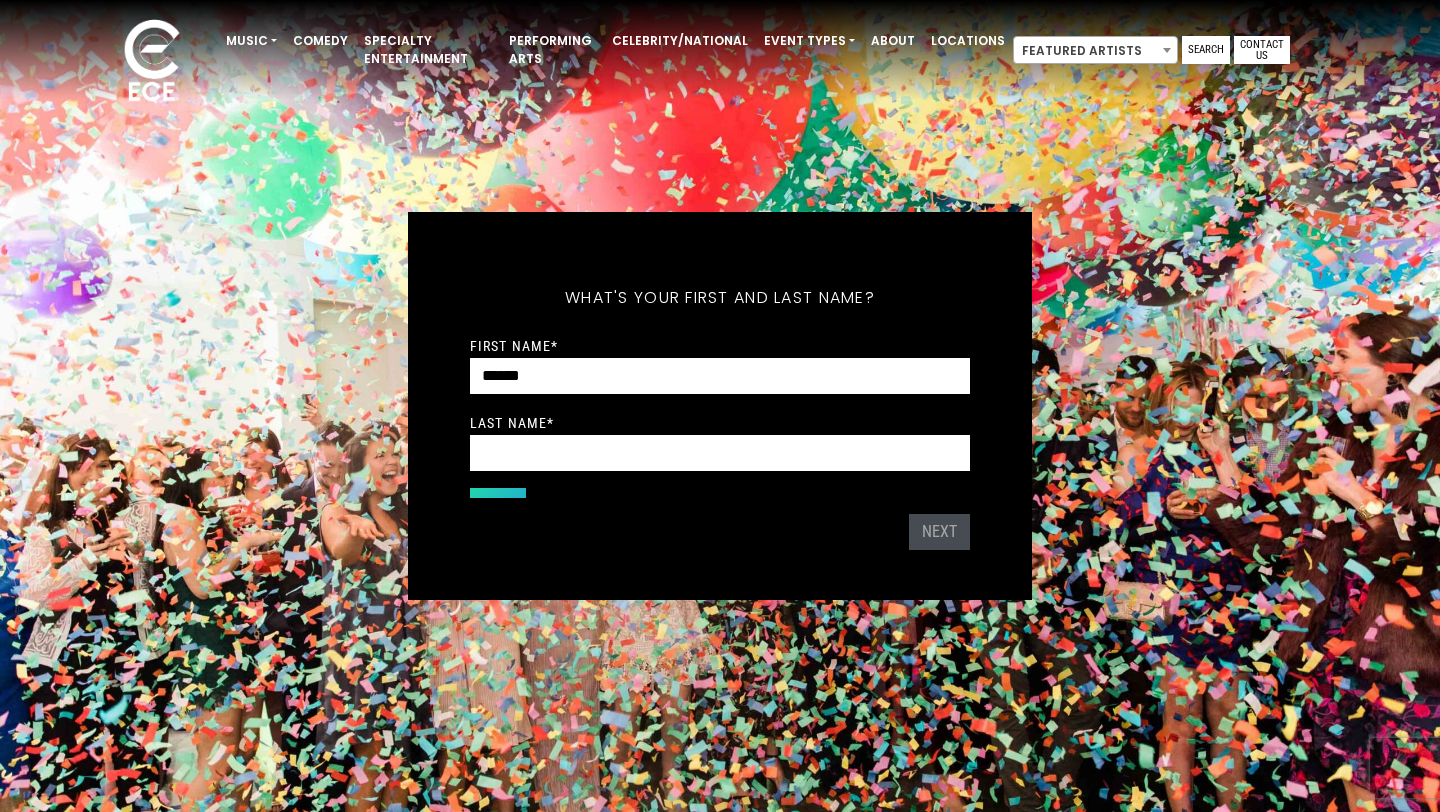 type on "******" 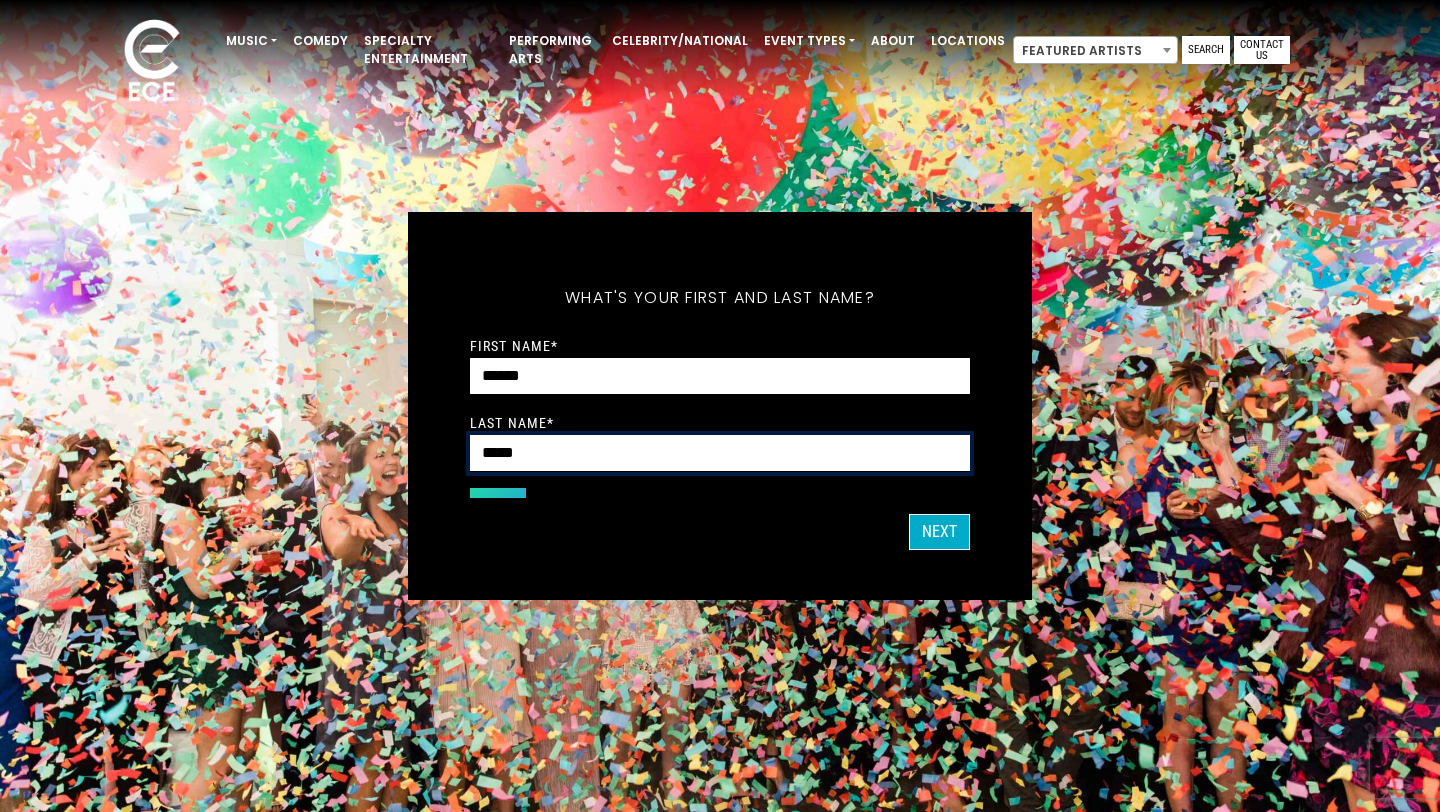 type on "*****" 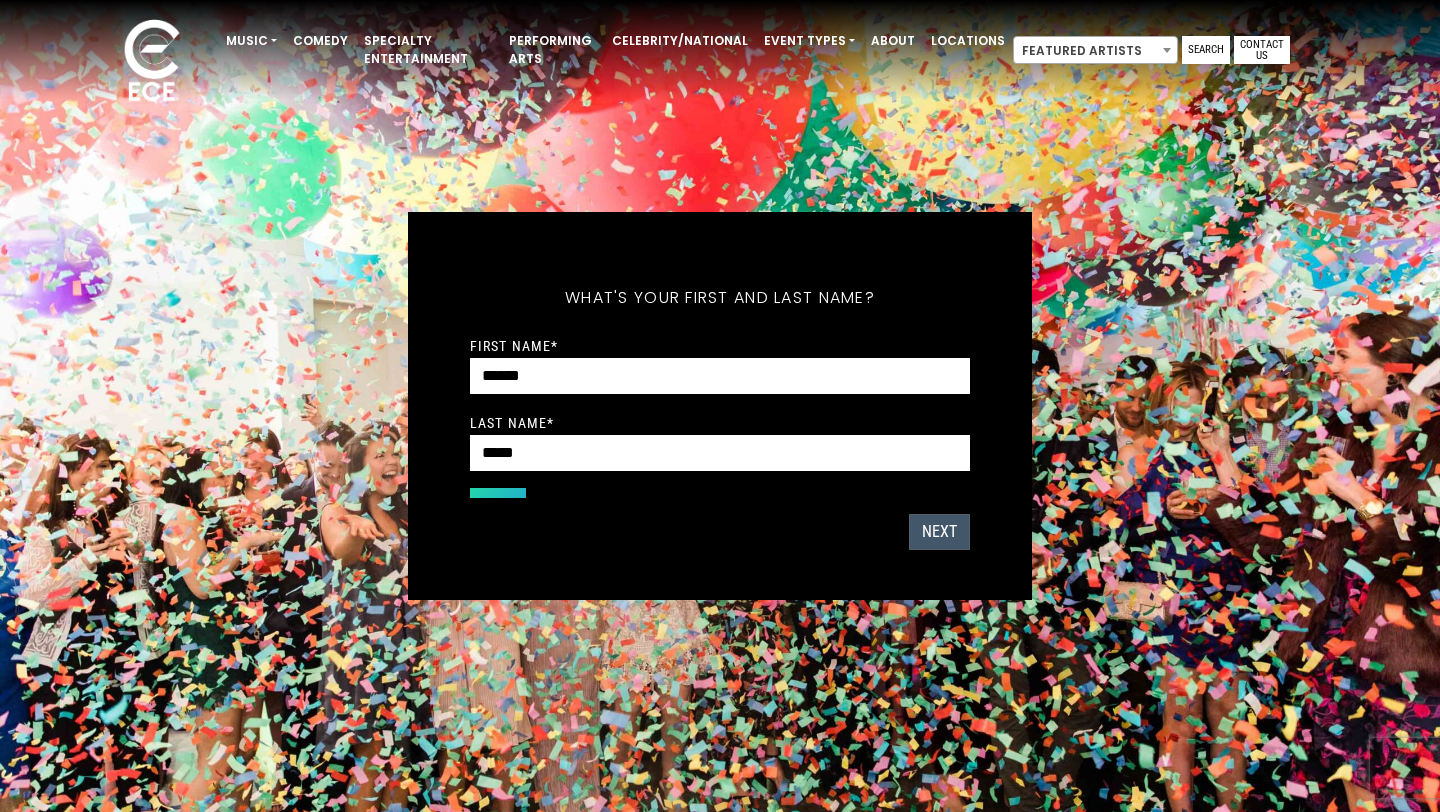 click on "Next" at bounding box center [939, 532] 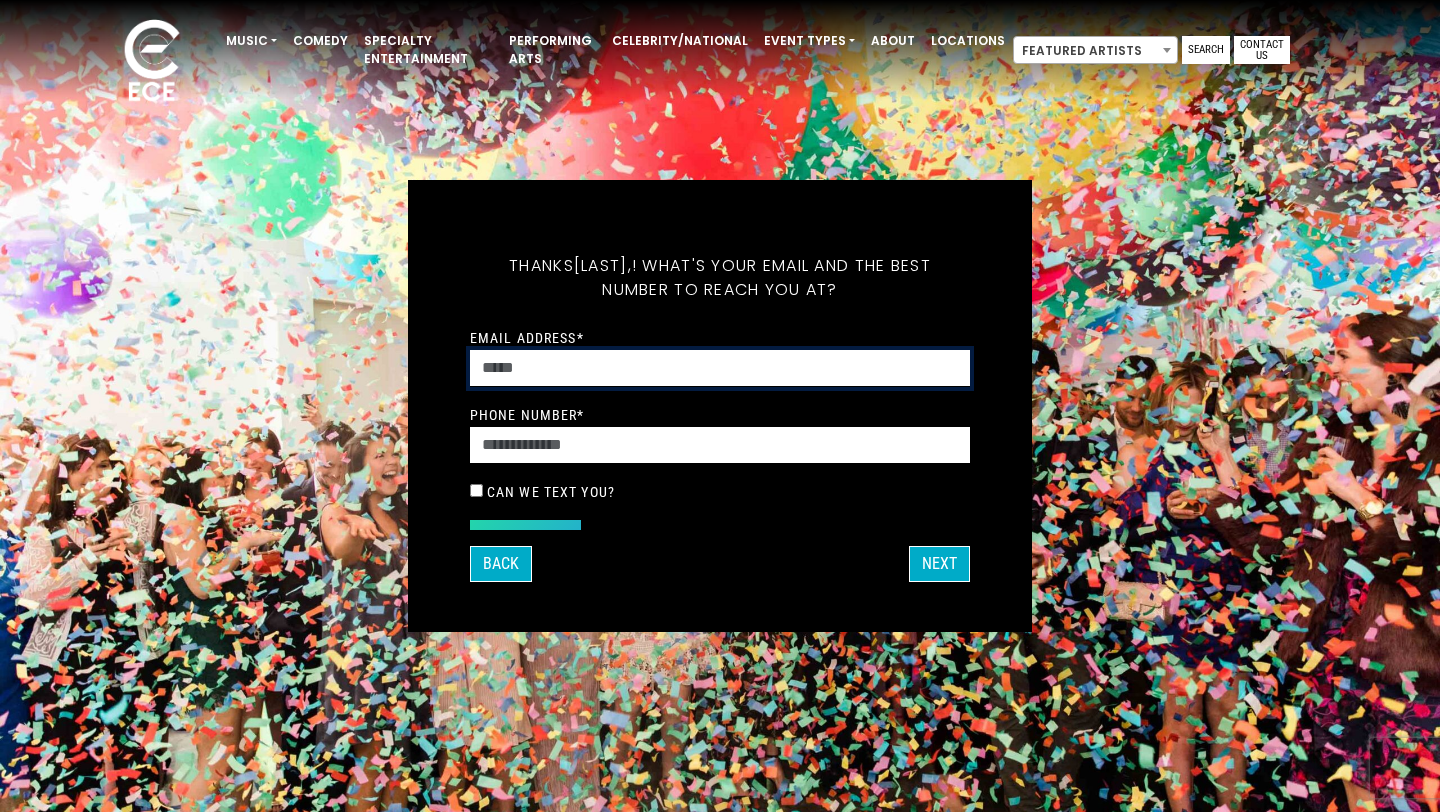 click on "Email Address *" at bounding box center [720, 368] 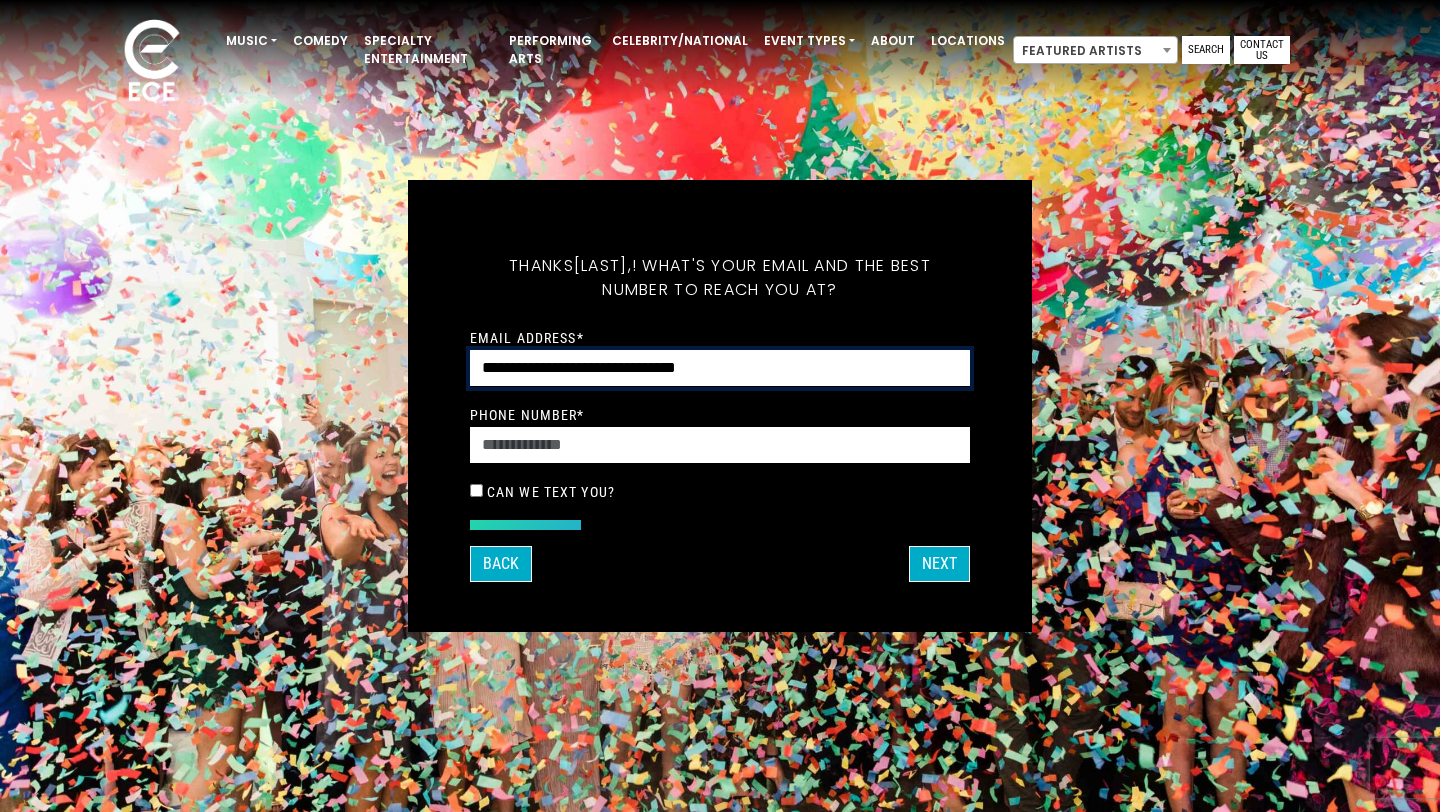 type on "**********" 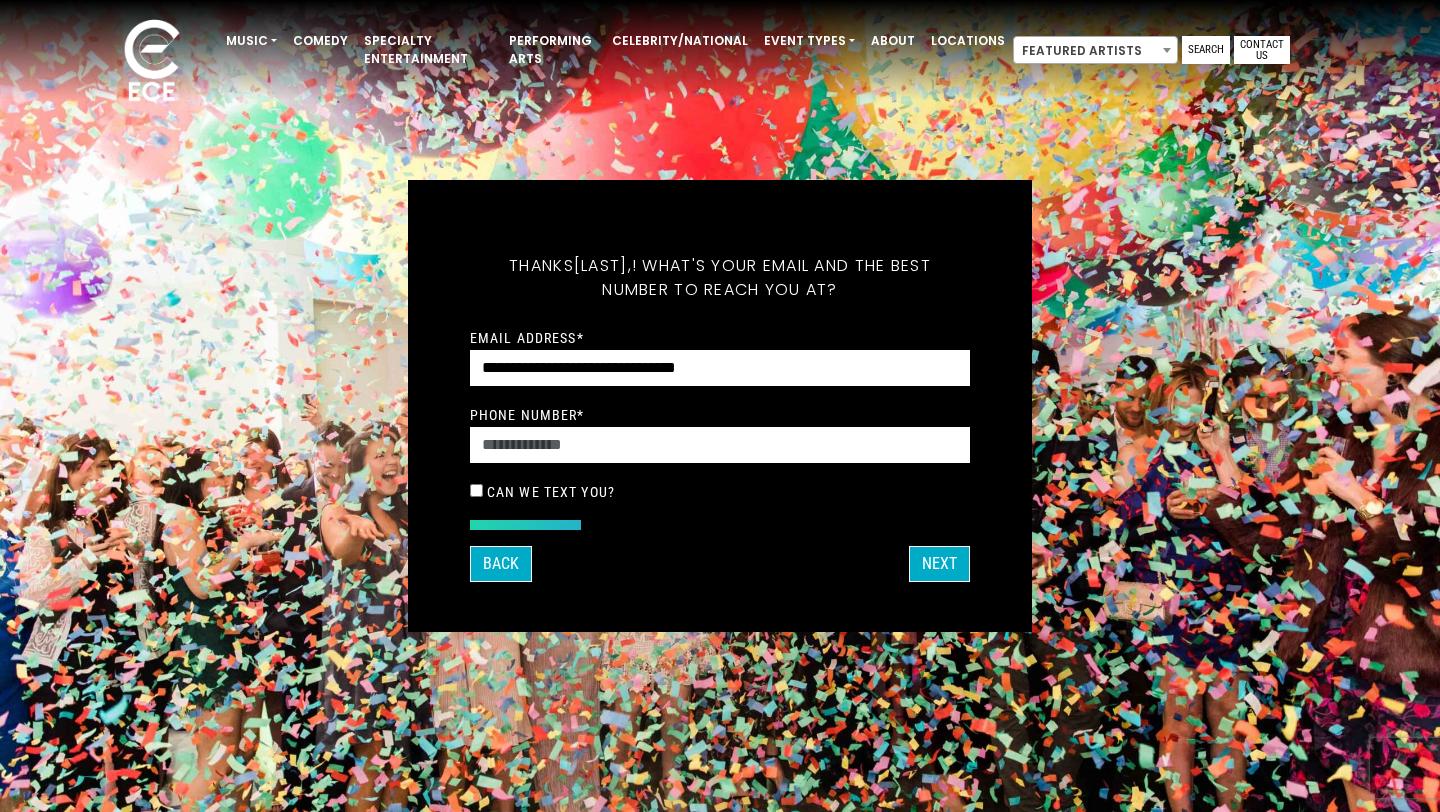 click on "**********" at bounding box center [720, 415] 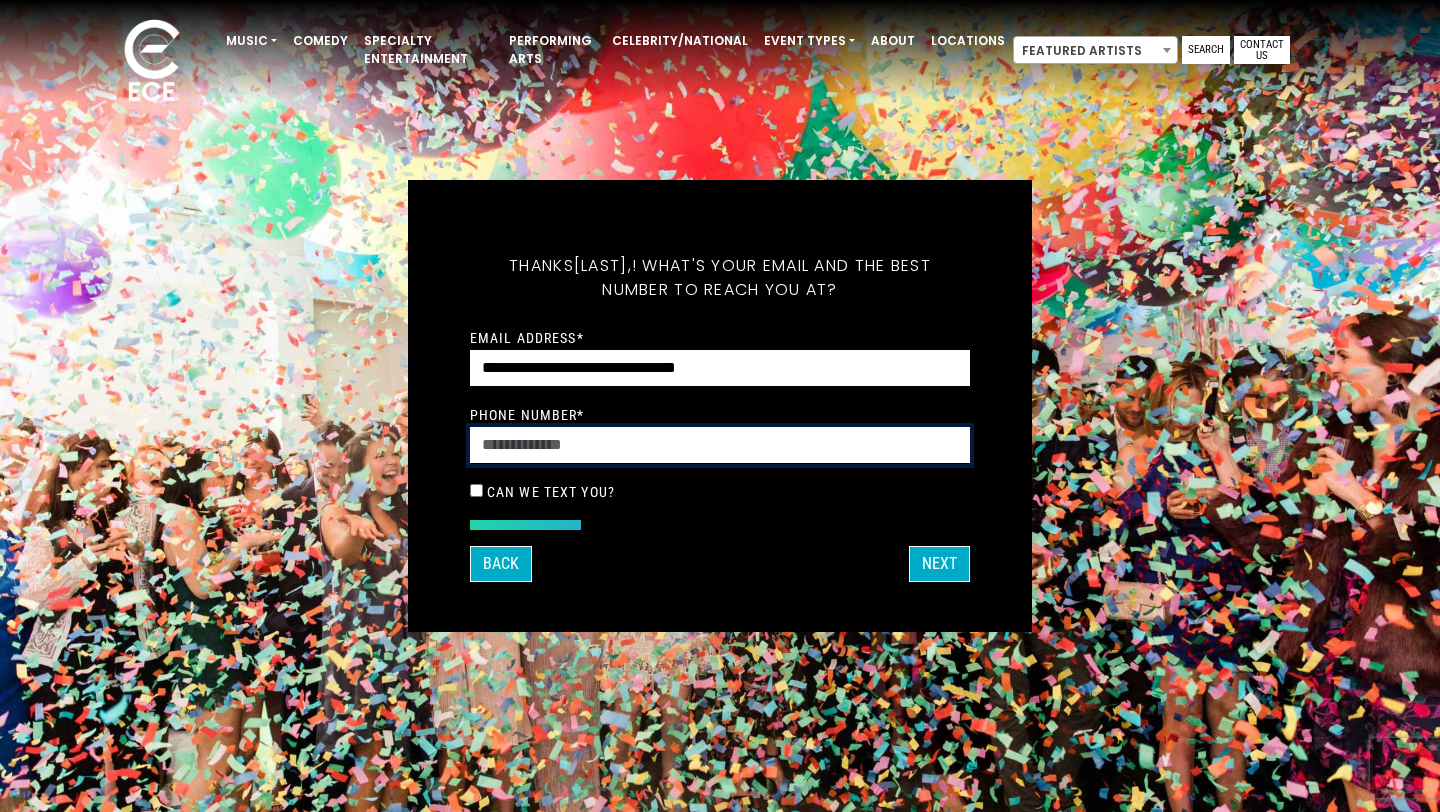 click on "Phone Number *" at bounding box center (720, 445) 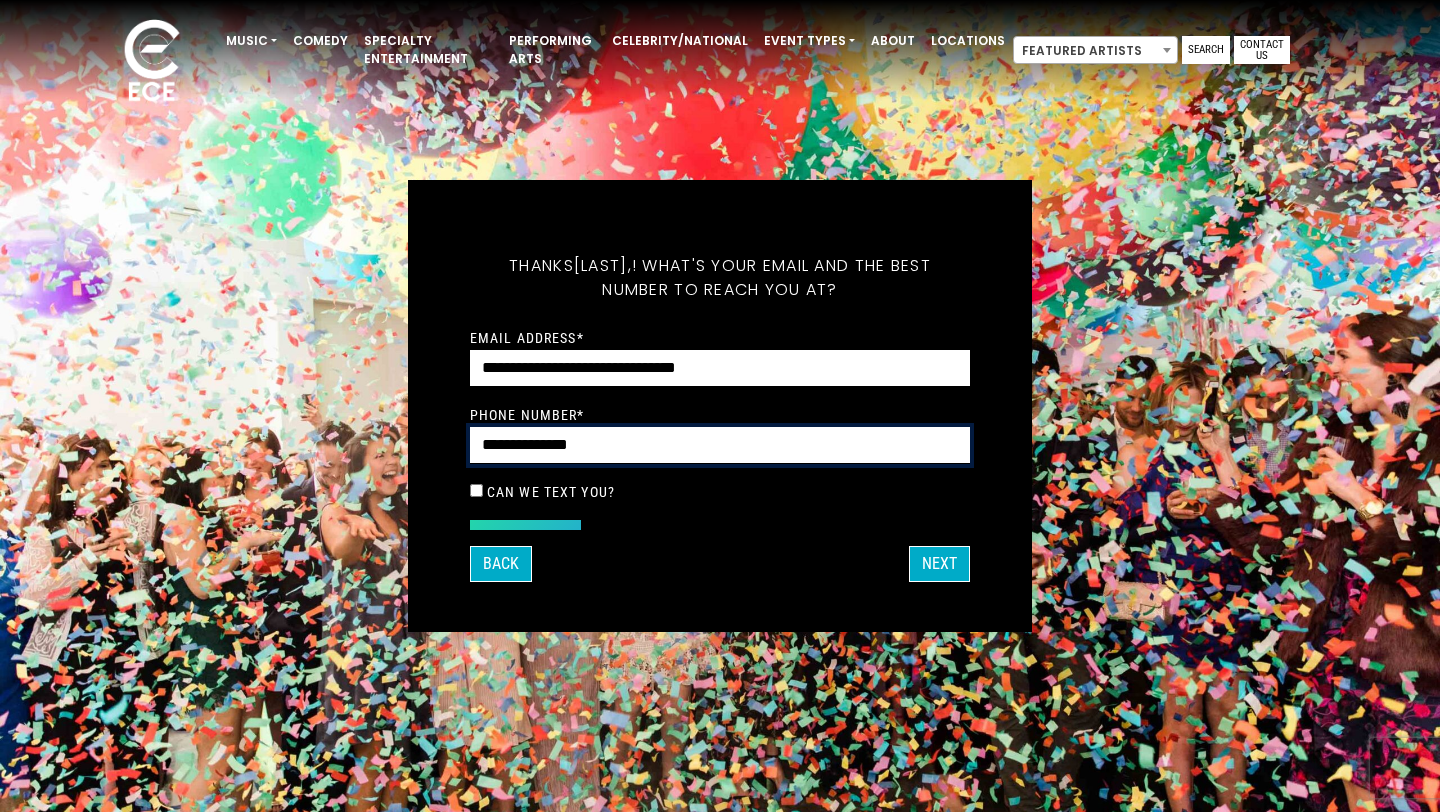 type on "**********" 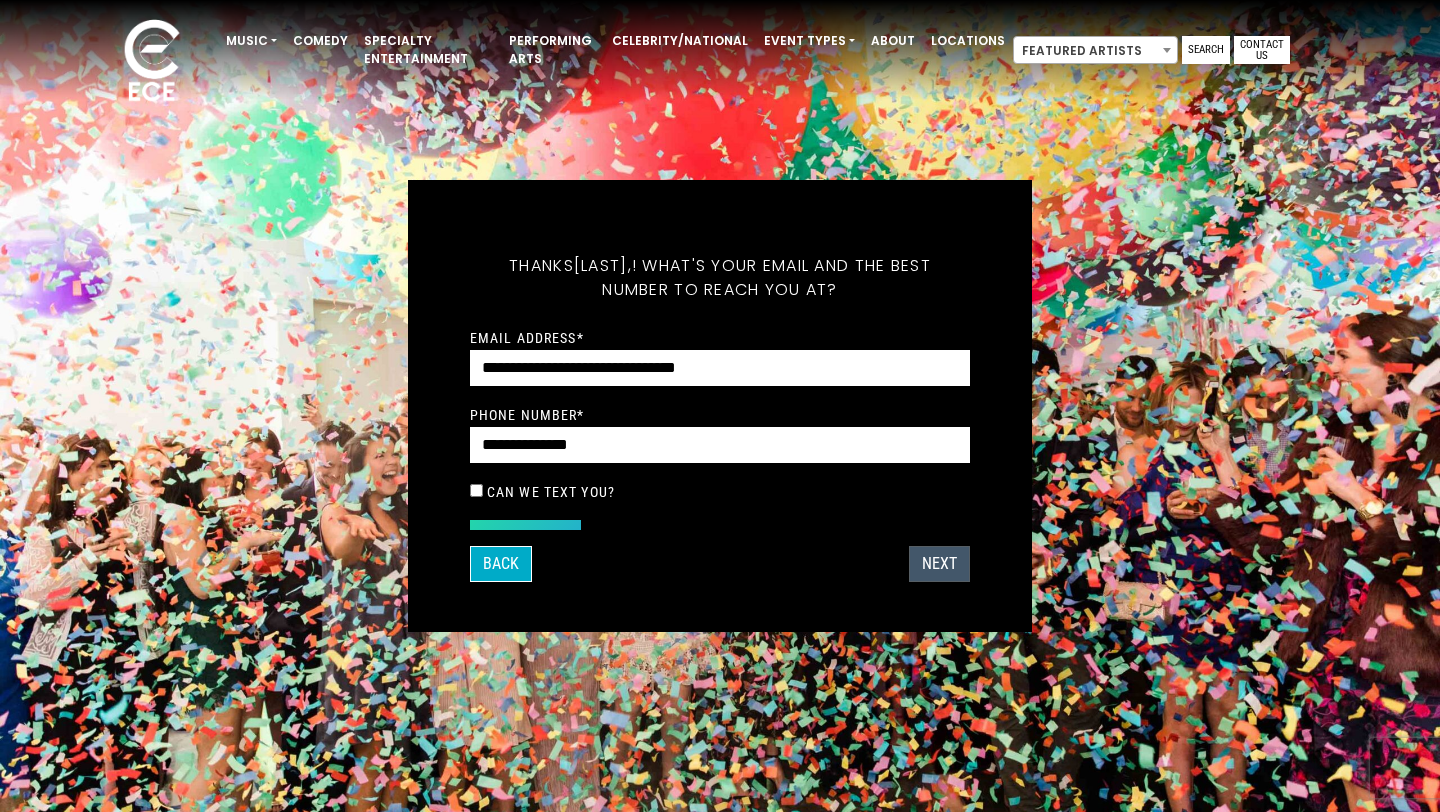 click on "Next" at bounding box center [939, 564] 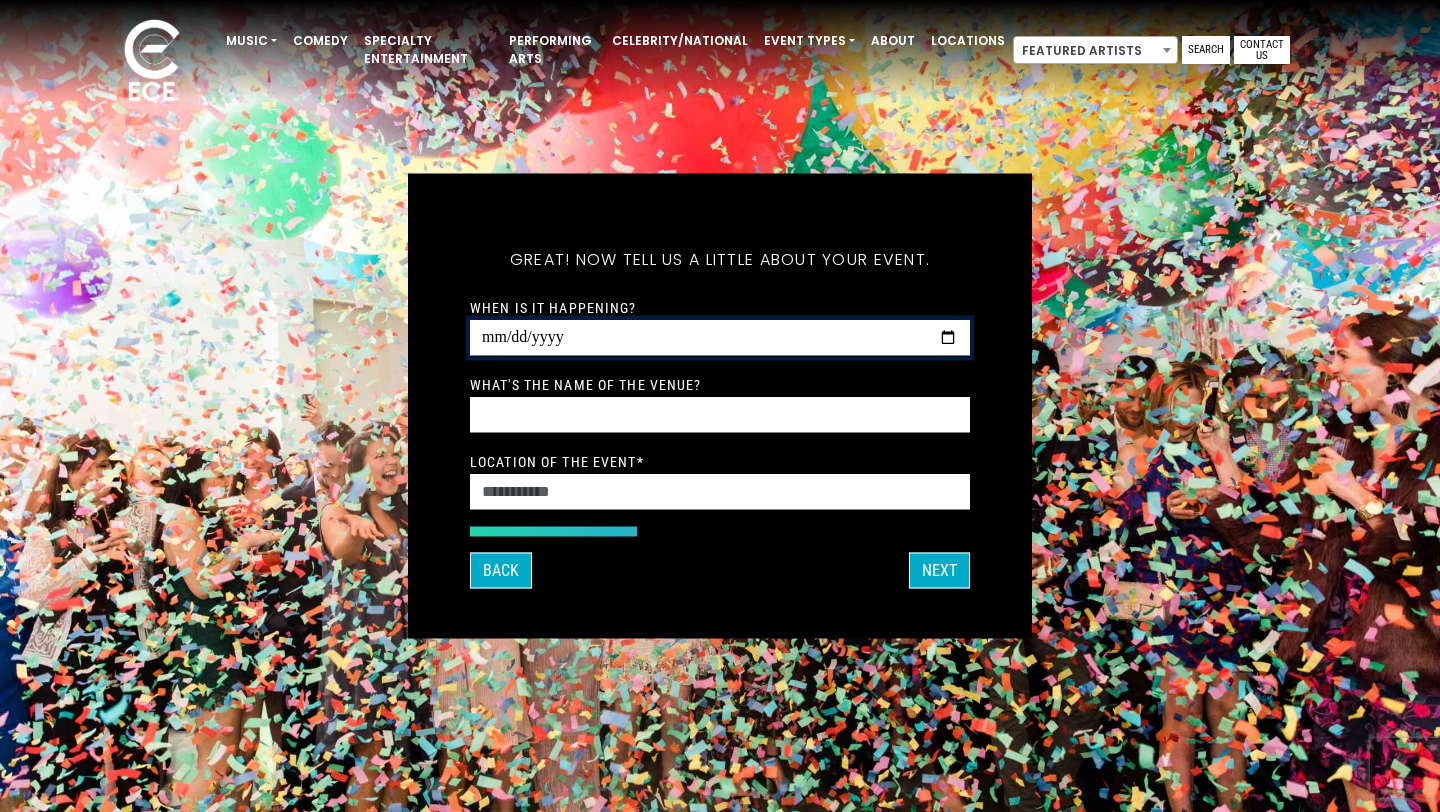 click on "When is it happening?" at bounding box center (720, 338) 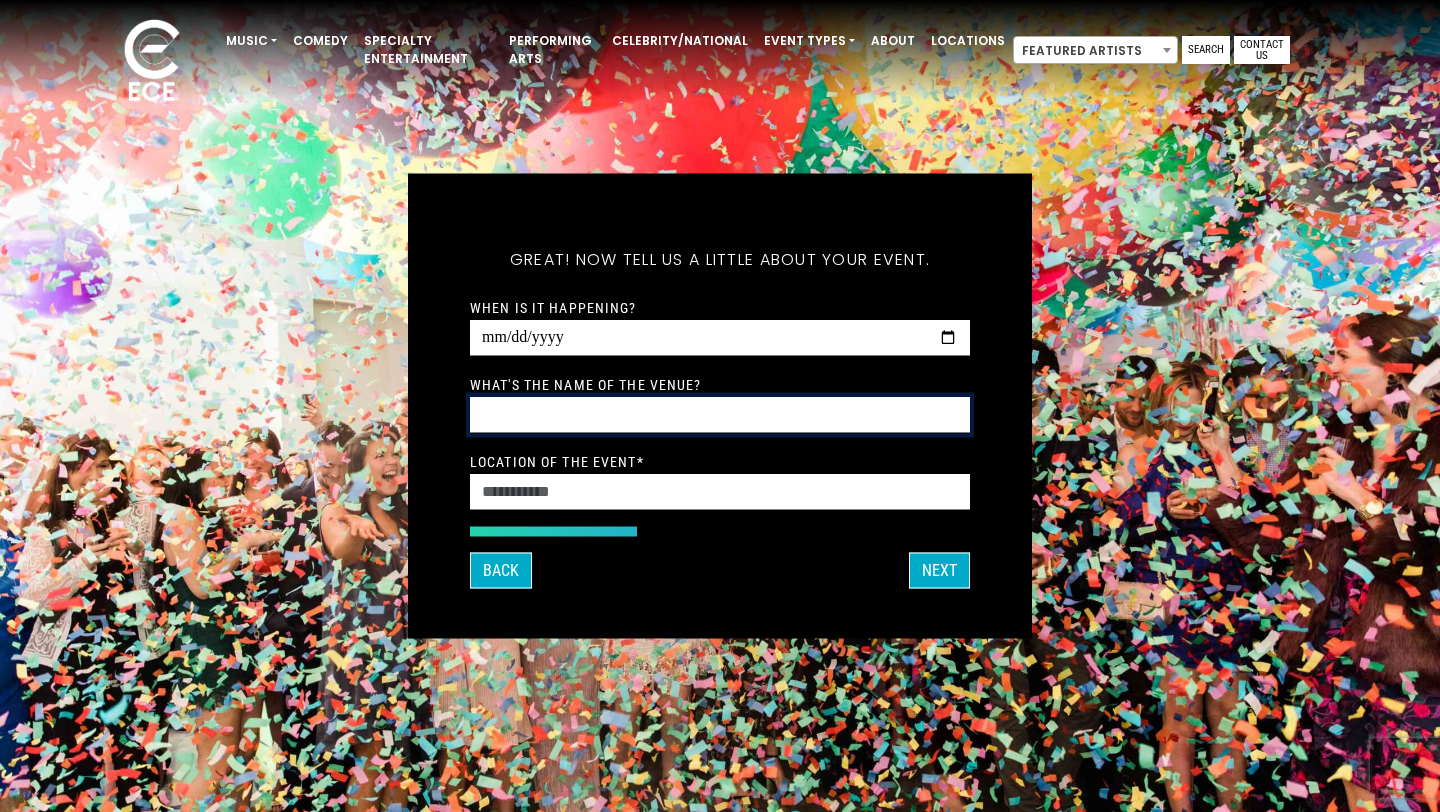 click on "What's the name of the venue?" at bounding box center (720, 415) 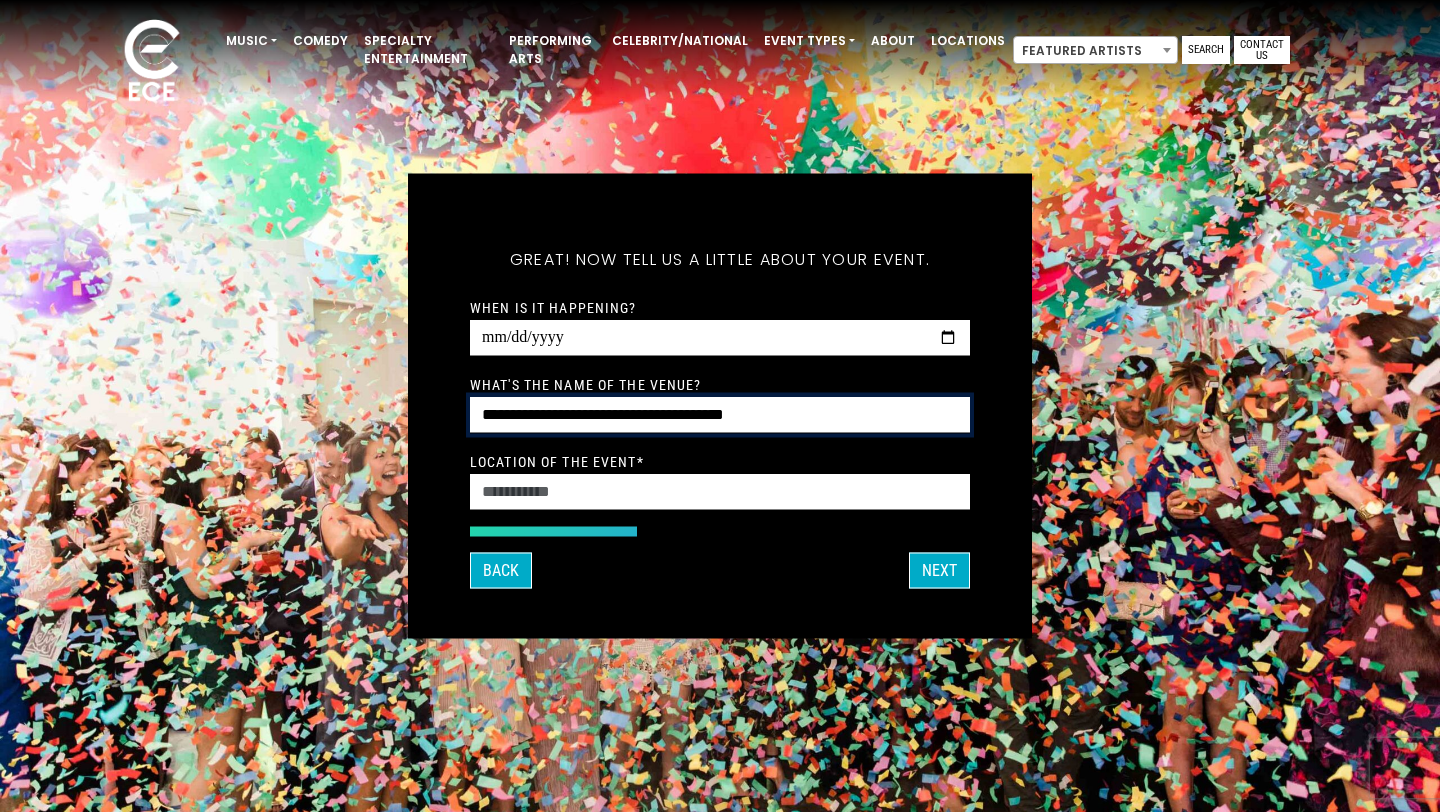 type on "**********" 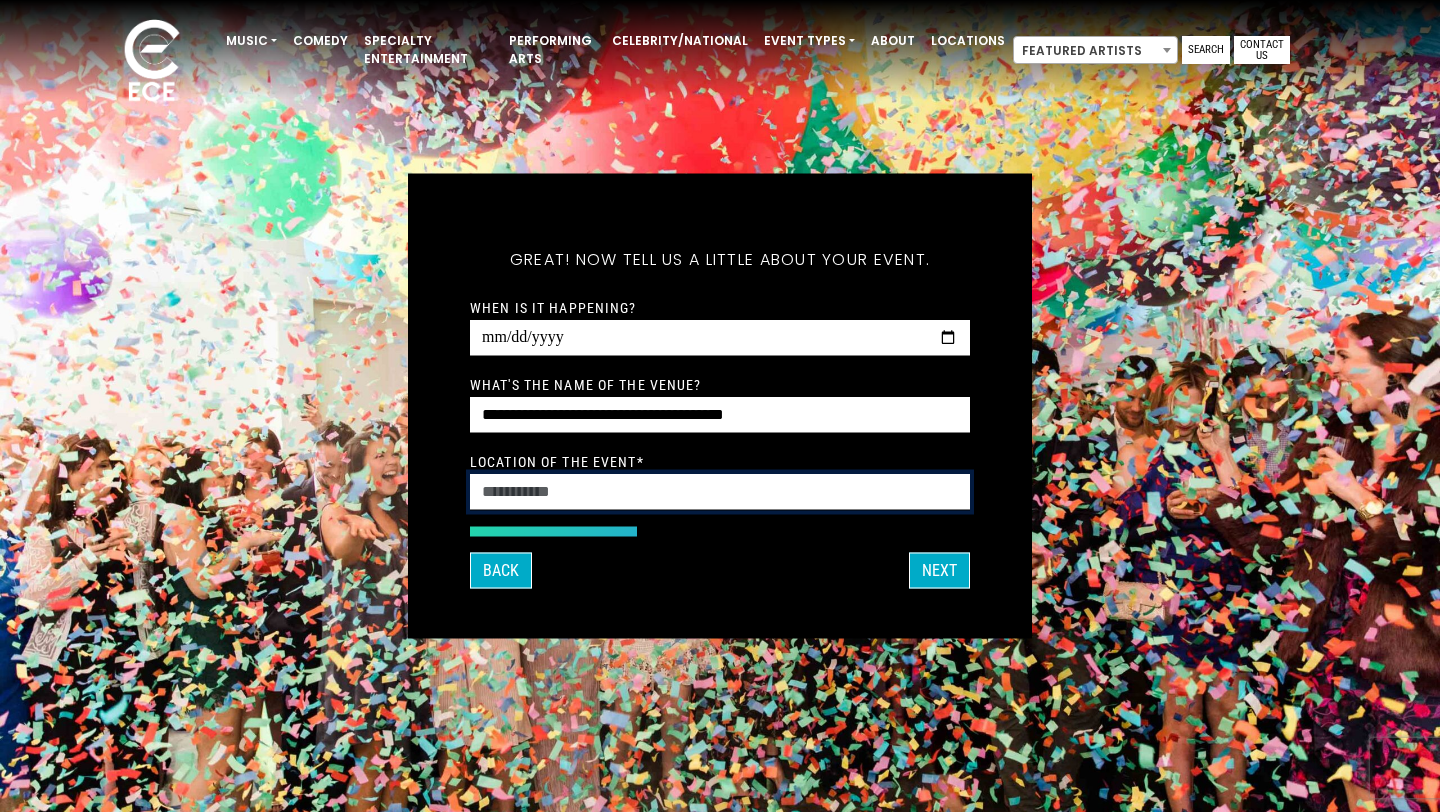 click on "Location of the event *" at bounding box center (720, 492) 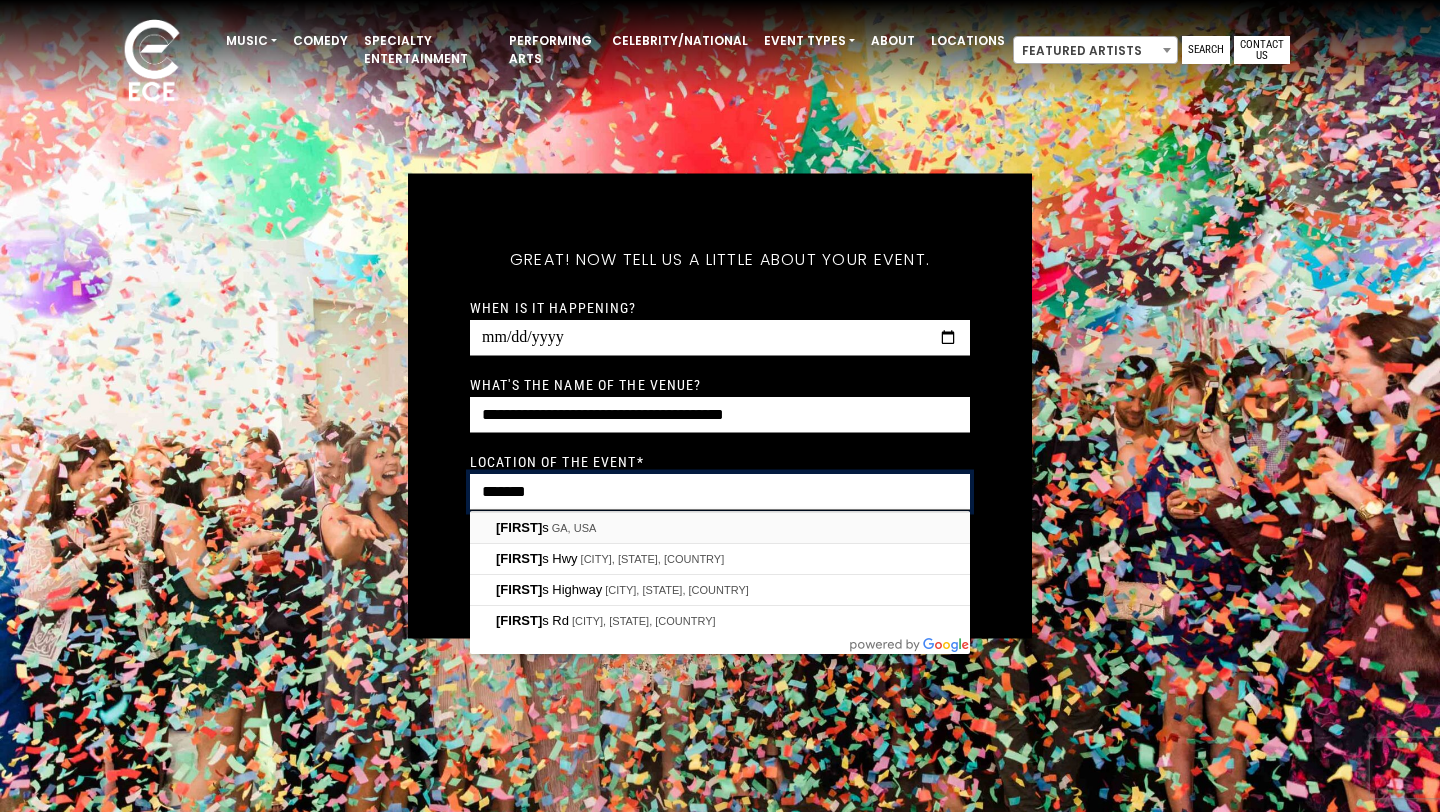 type on "*******" 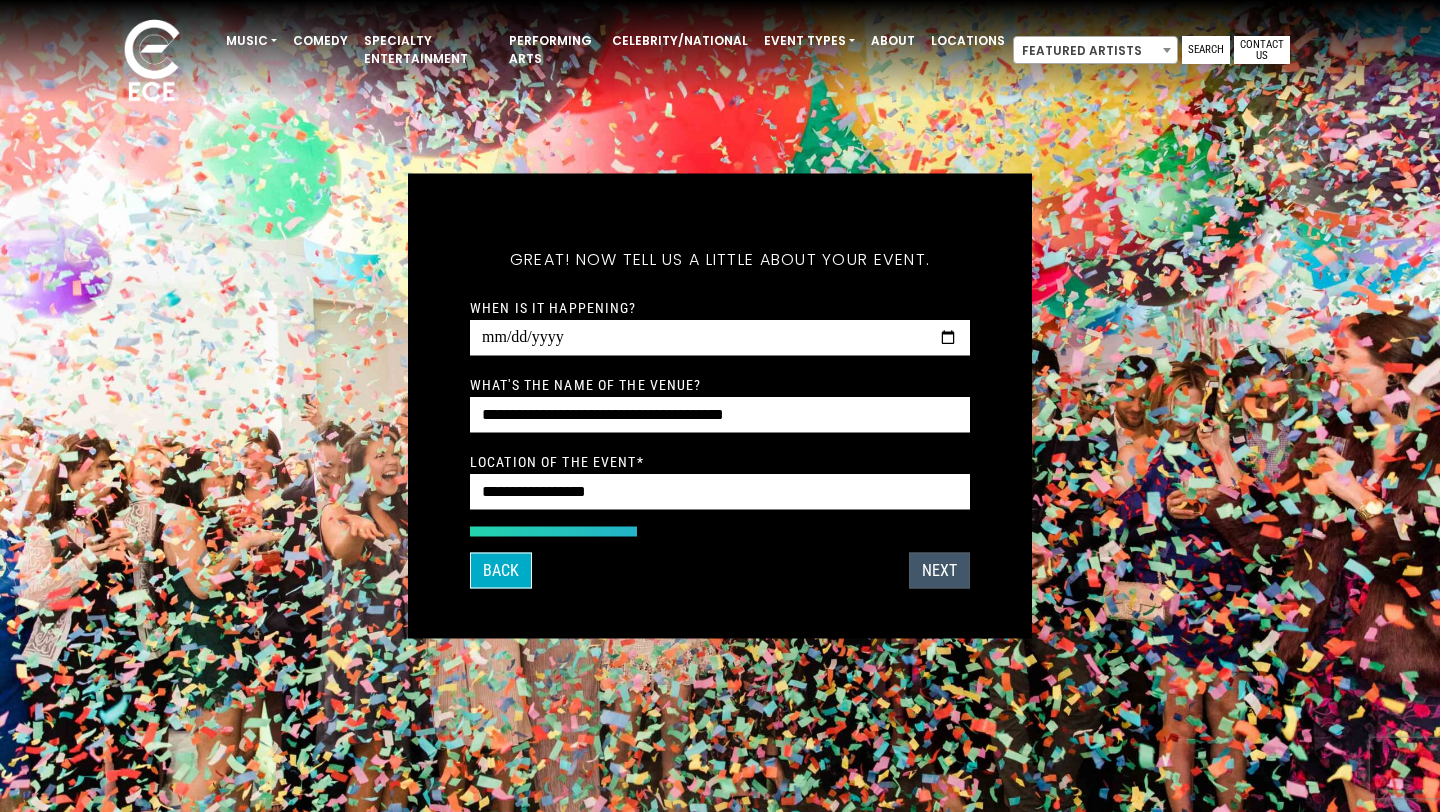 click on "Next" at bounding box center (939, 571) 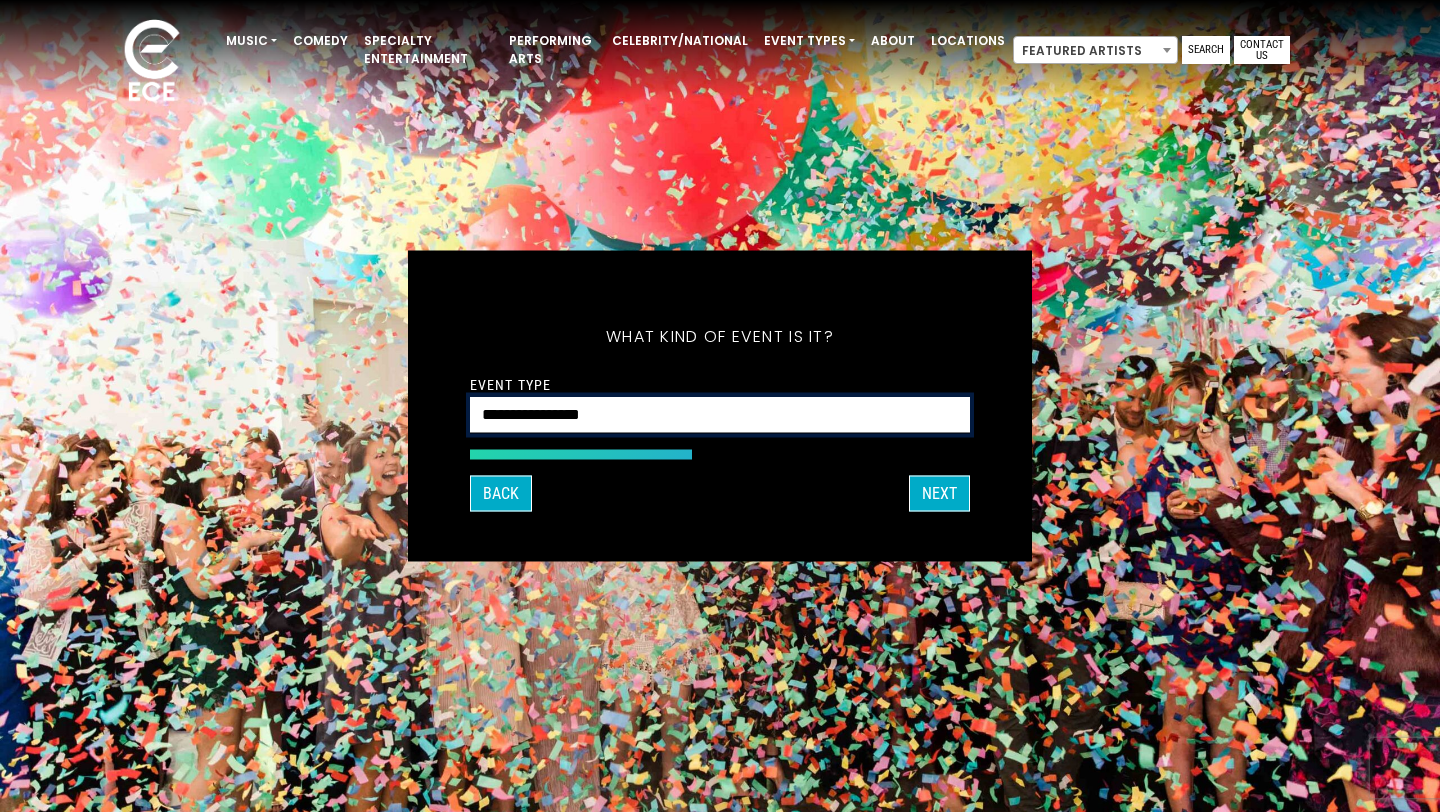 click on "**********" at bounding box center [720, 415] 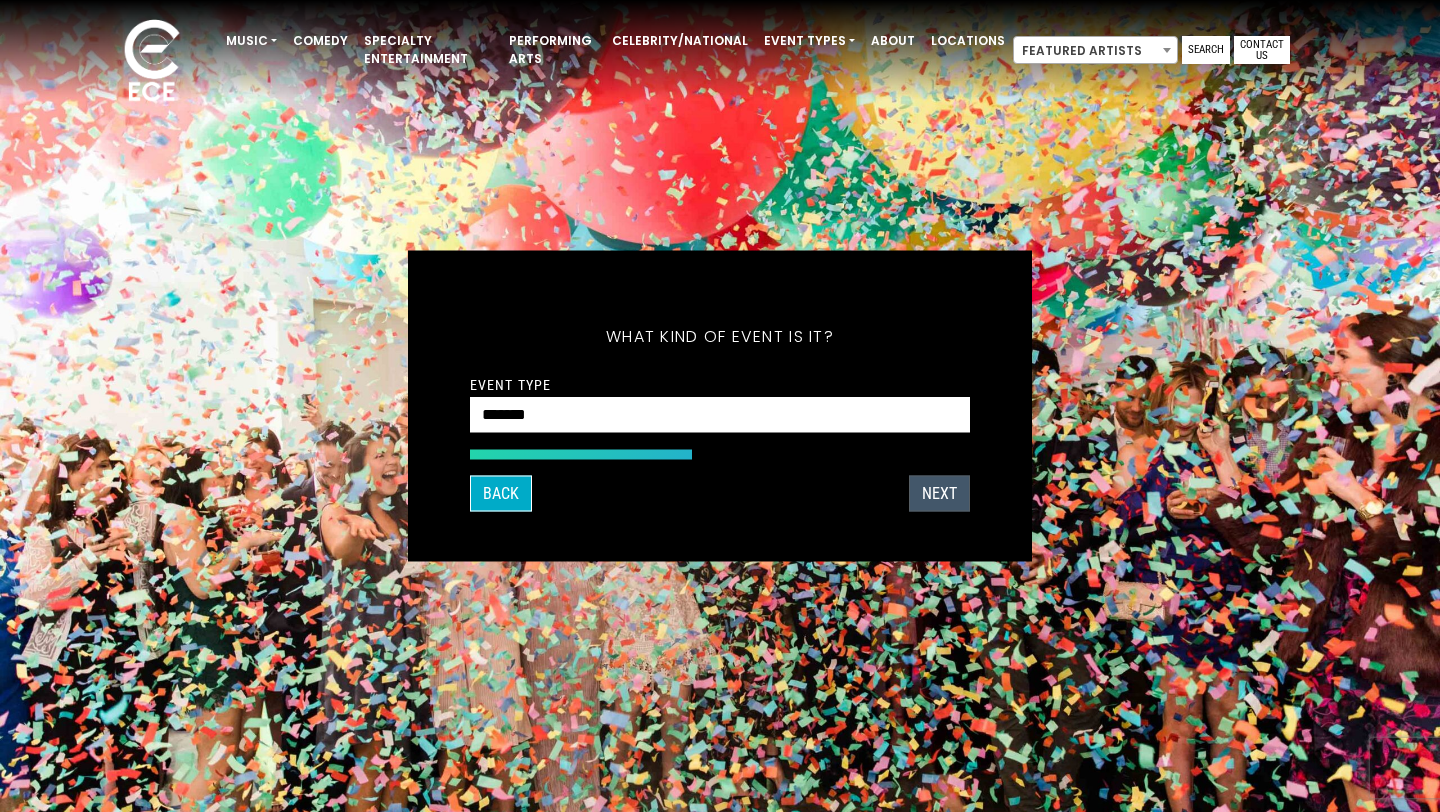 click on "Next" at bounding box center [939, 494] 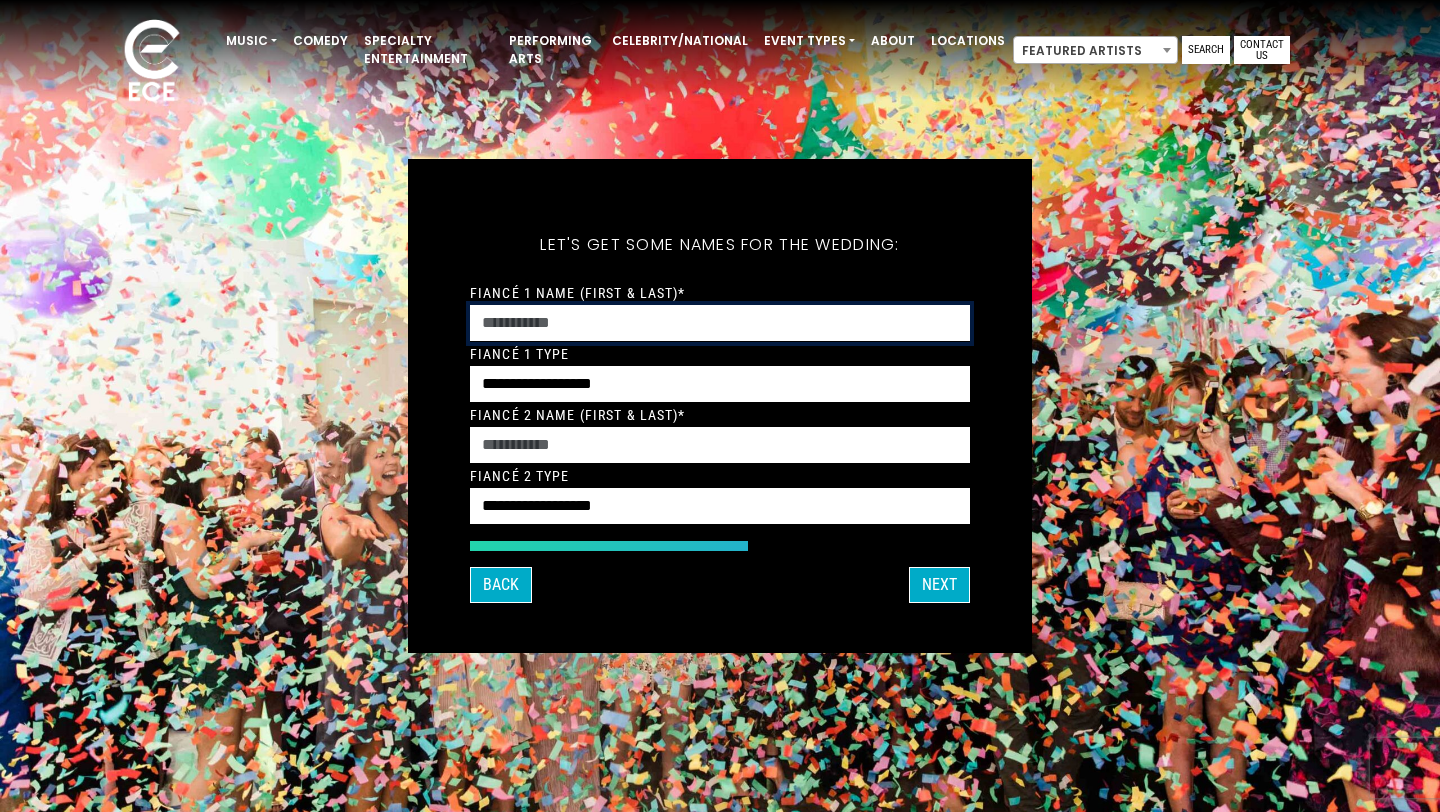 click on "Fiancé 1 Name (First & Last)*" at bounding box center [720, 323] 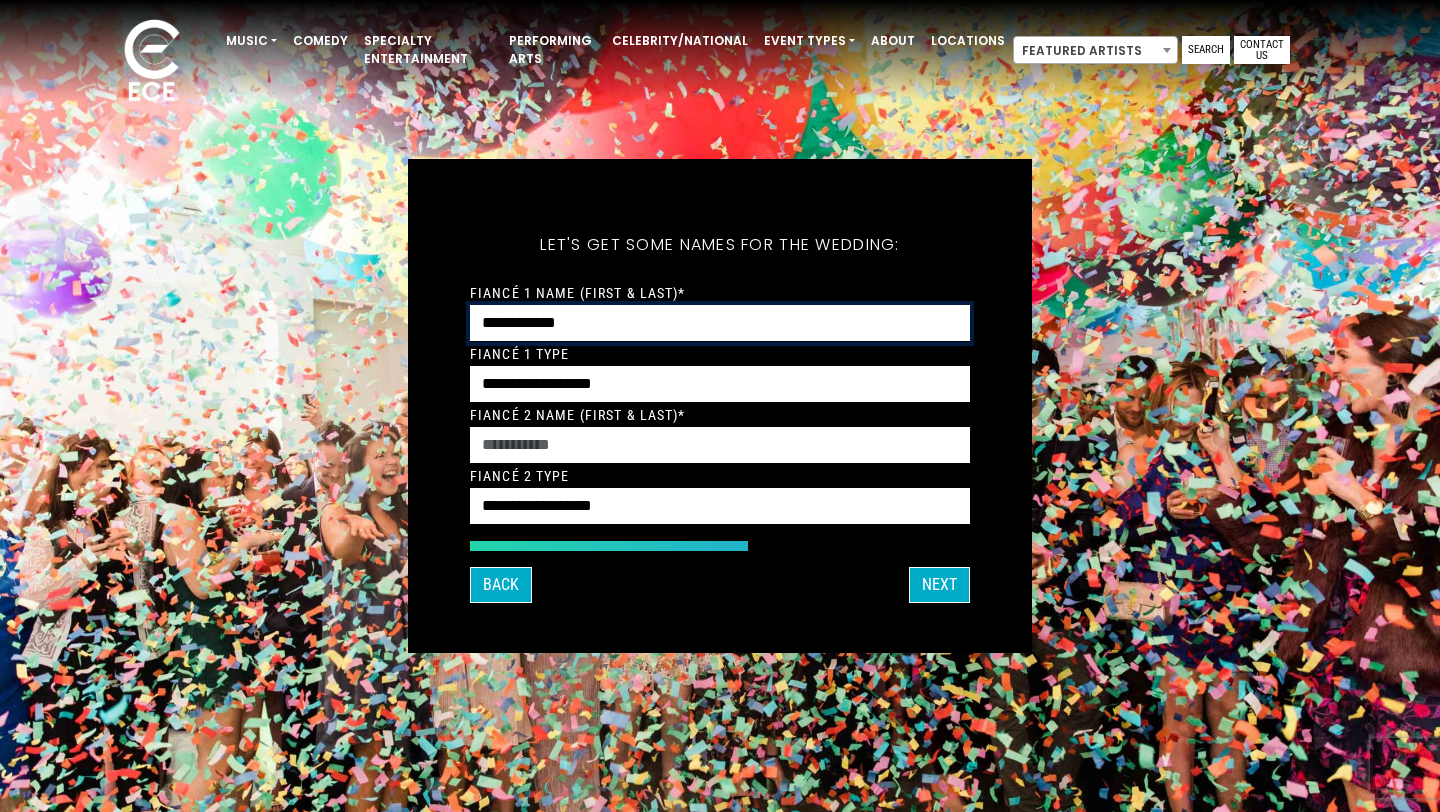type on "**********" 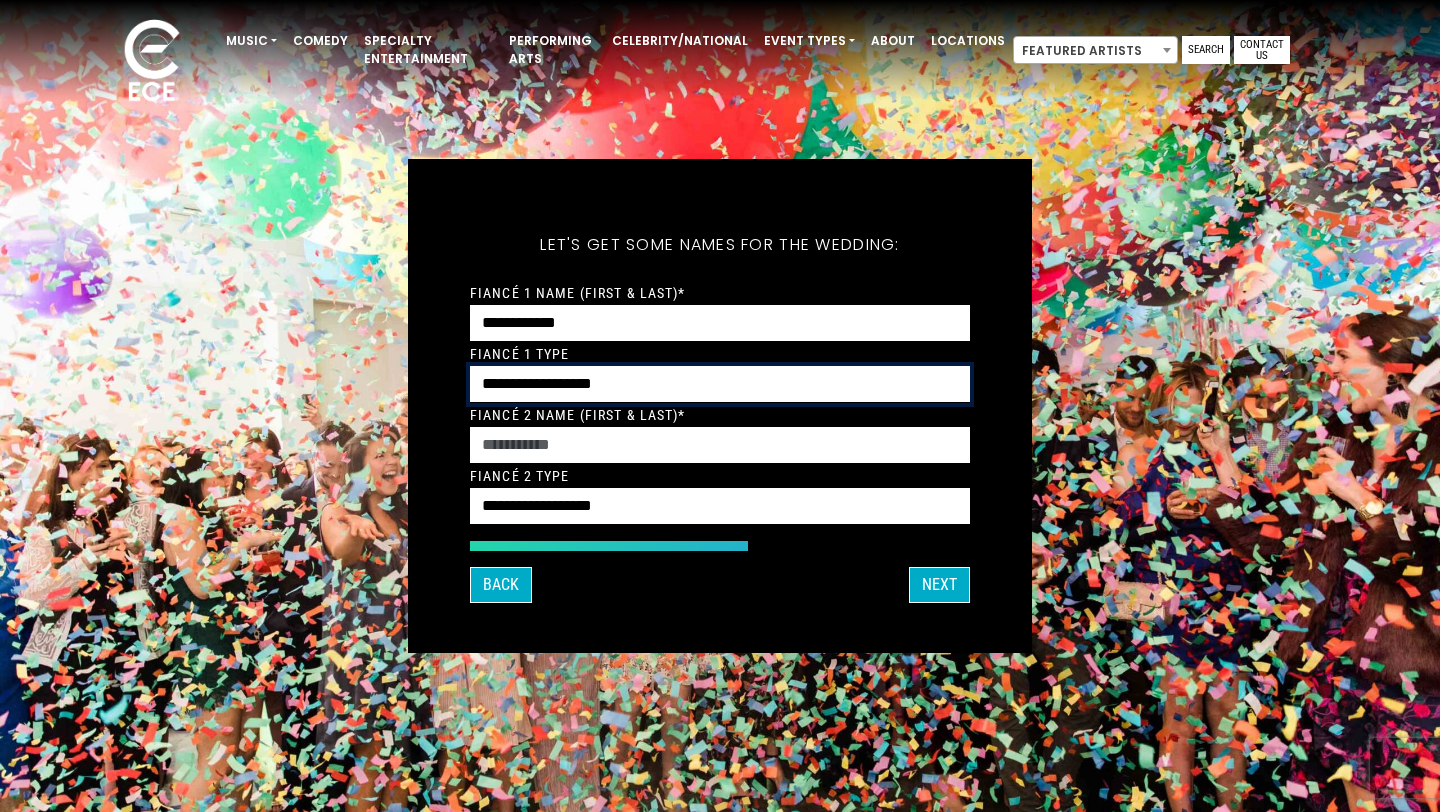click on "**********" at bounding box center (720, 384) 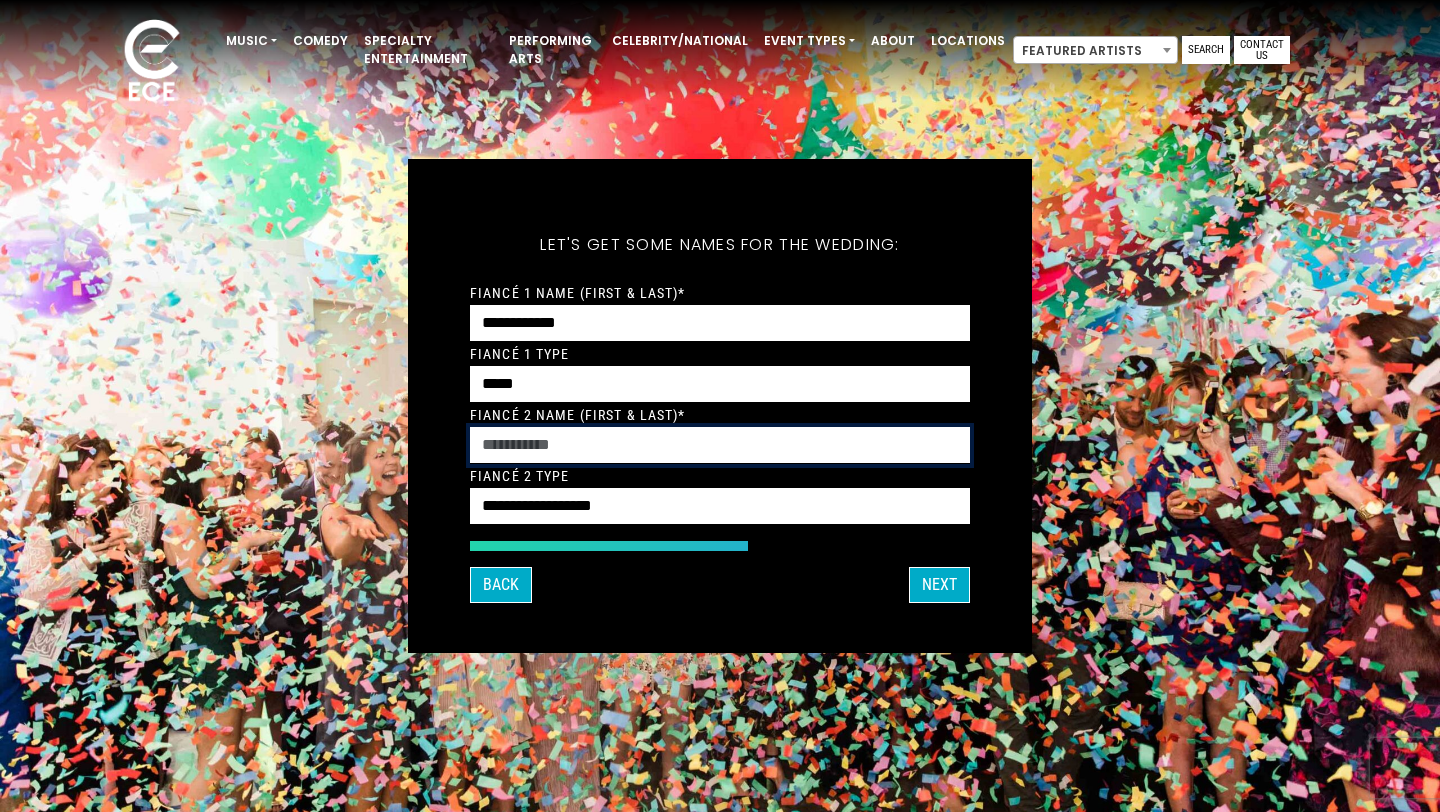 click on "Fiancé 2 Name (First & Last)*" at bounding box center [720, 445] 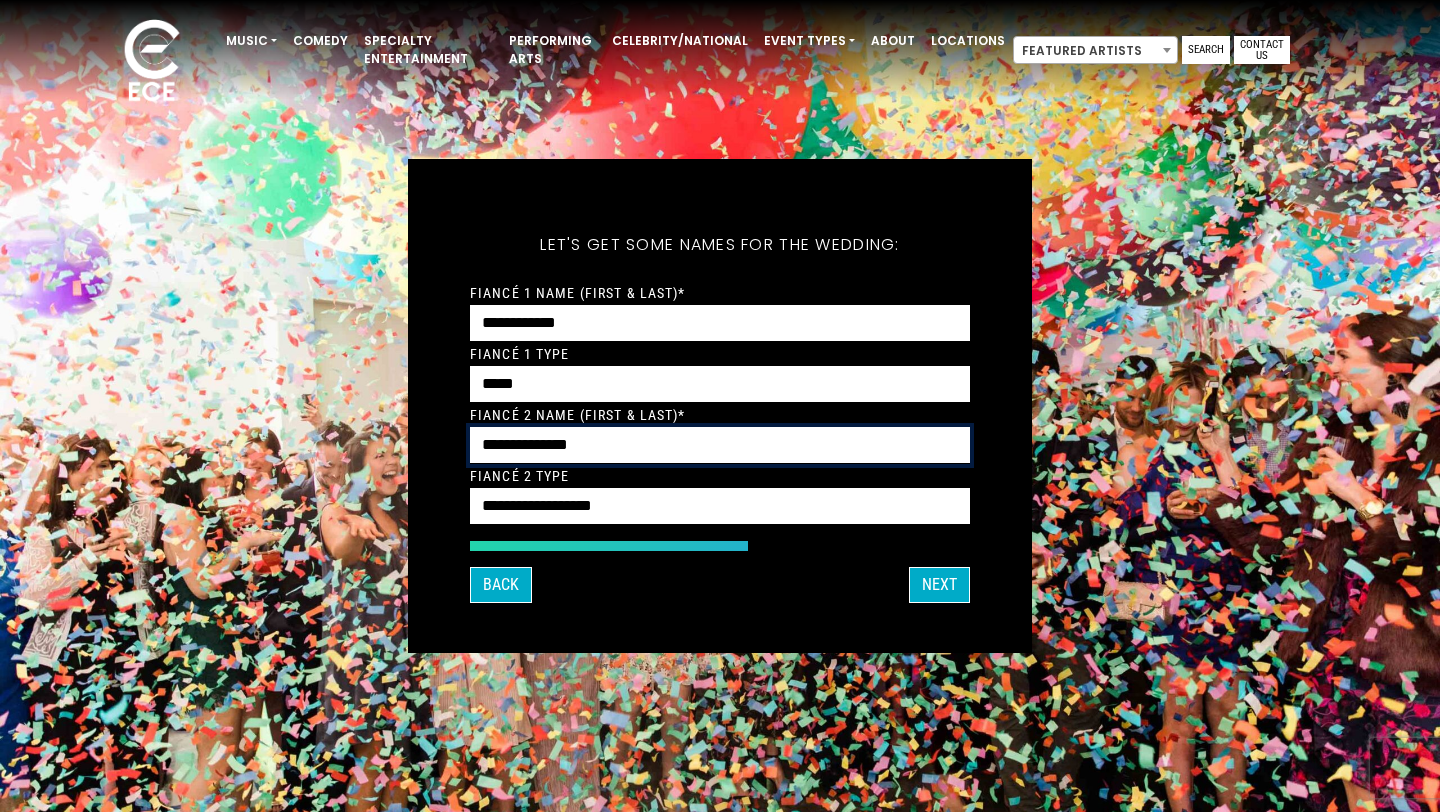 type on "**********" 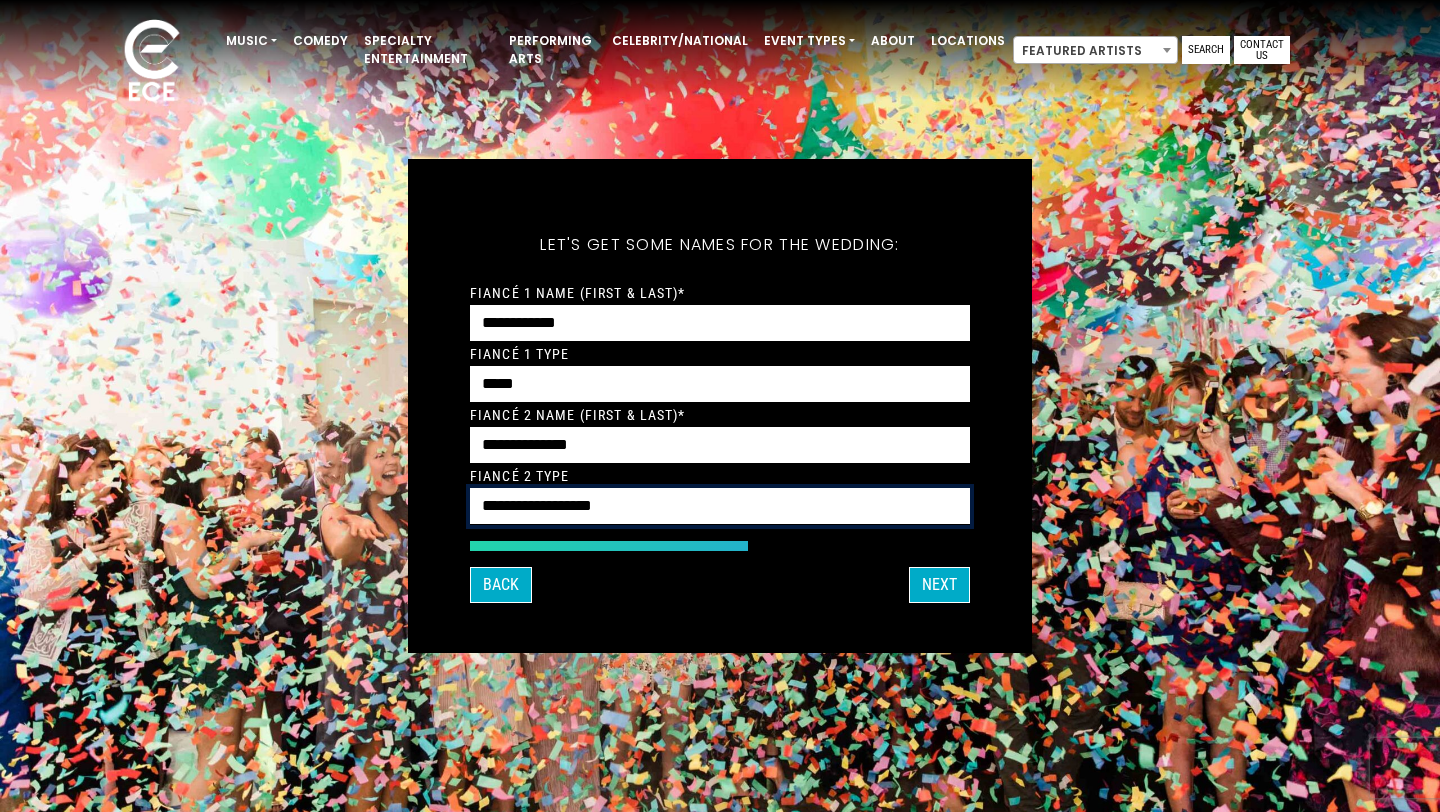 click on "**********" at bounding box center (720, 506) 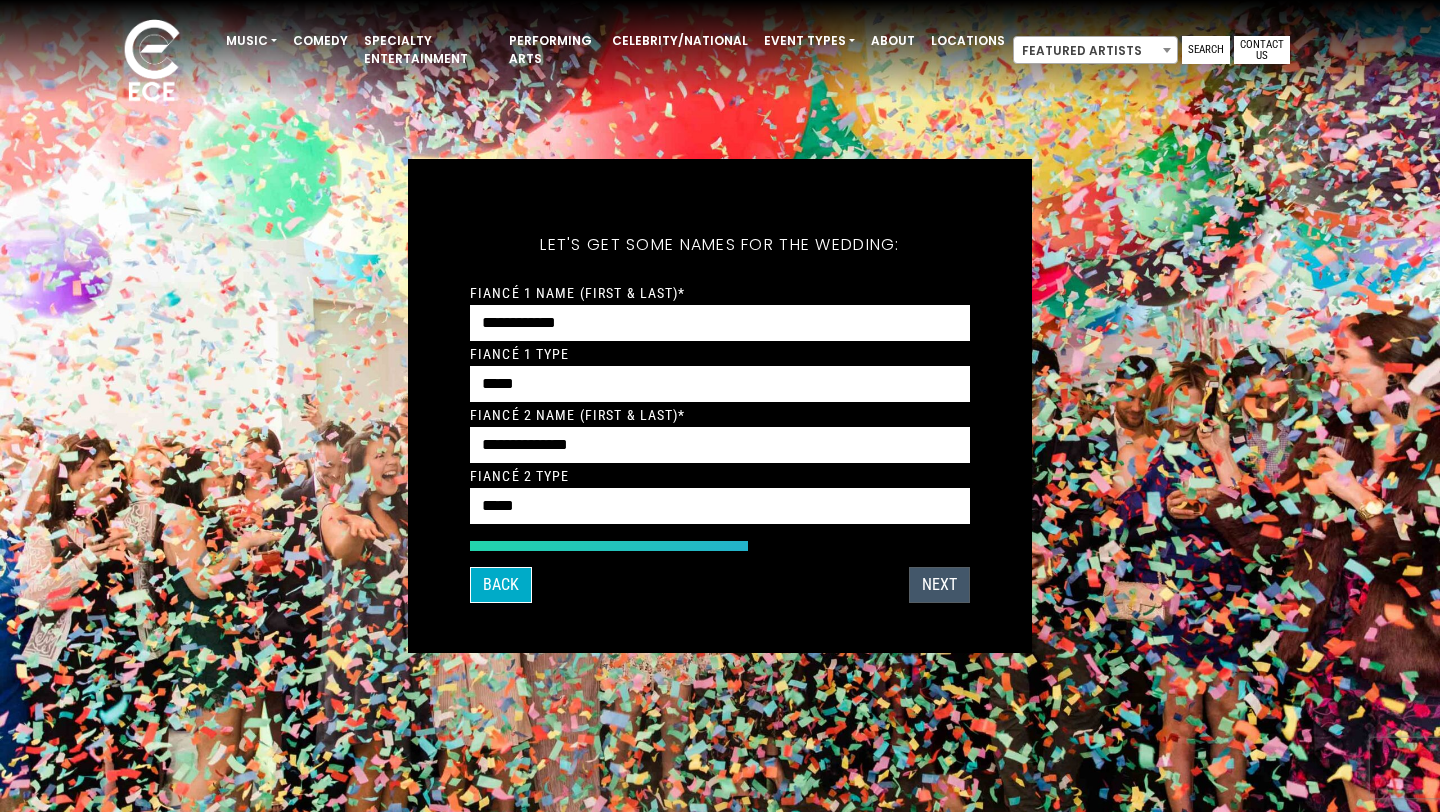 click on "Next" at bounding box center [939, 585] 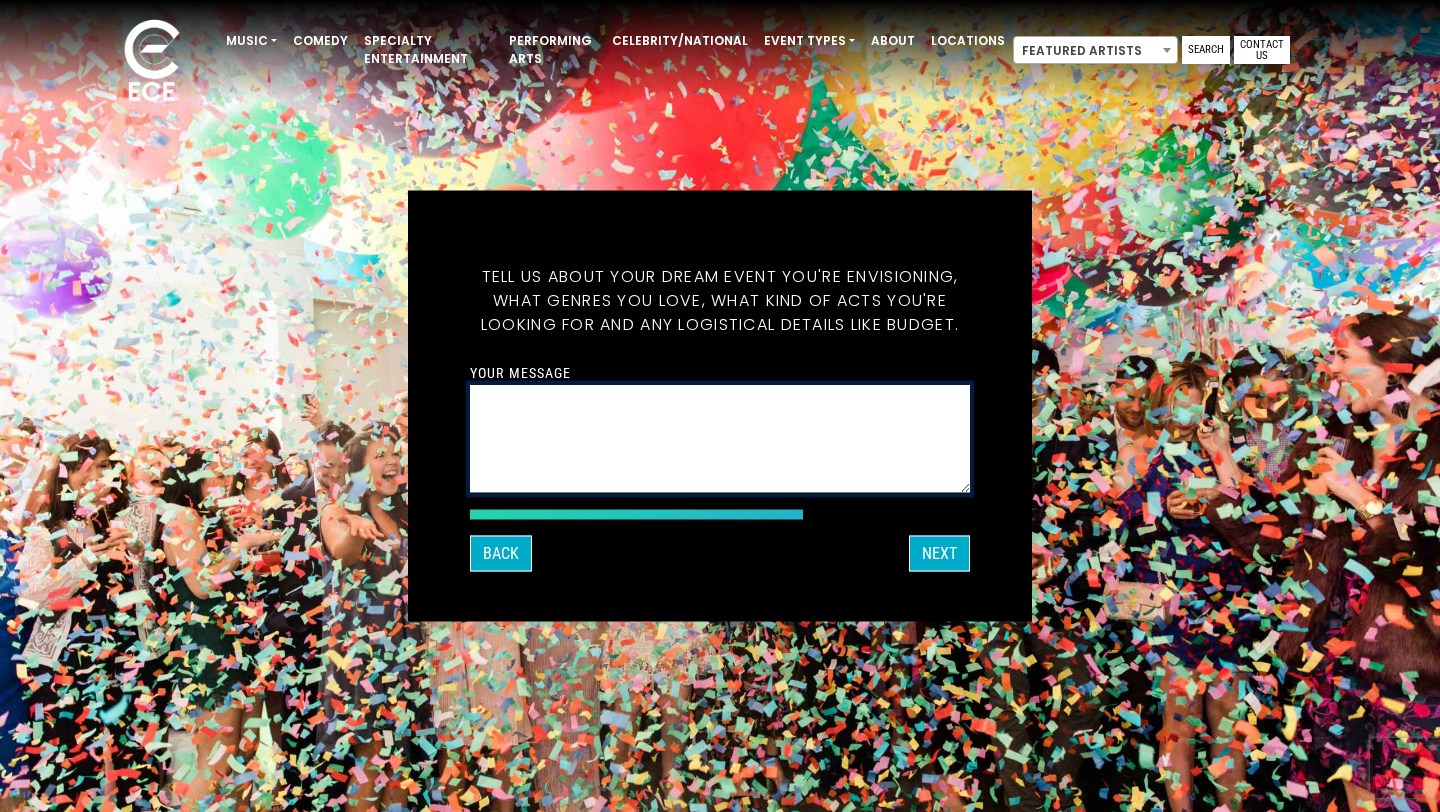 click on "Your message" at bounding box center (720, 439) 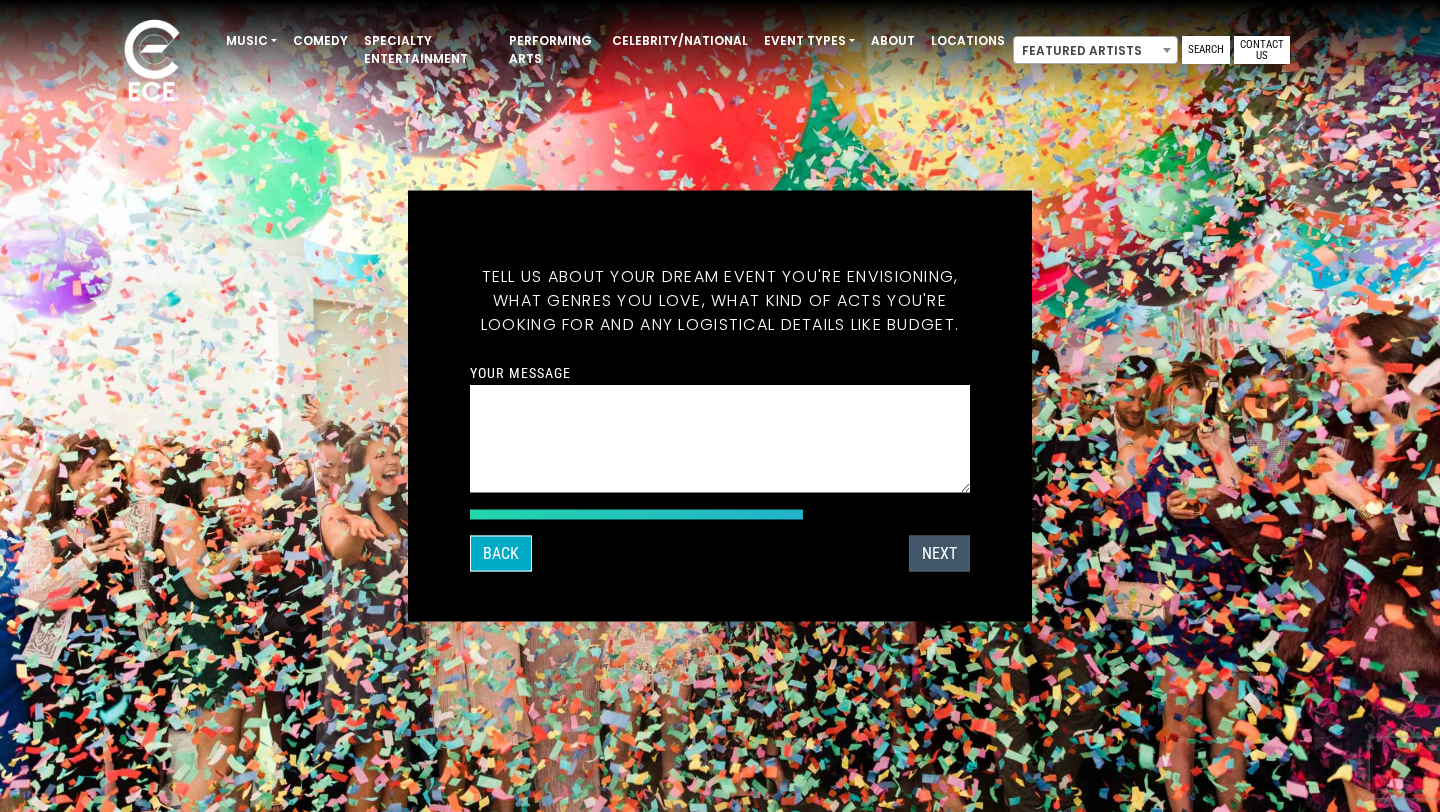 click on "Next" at bounding box center (939, 554) 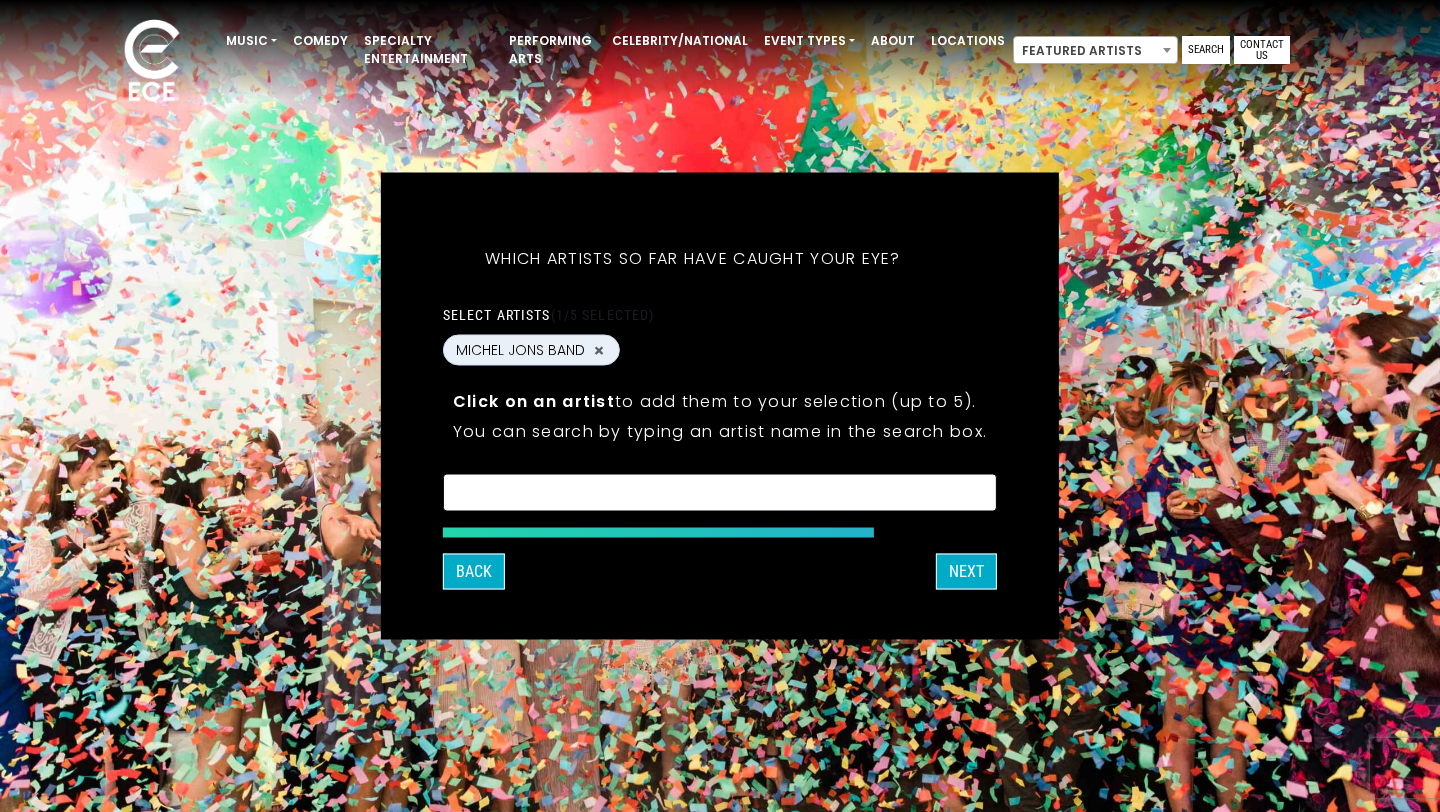 click at bounding box center (720, 496) 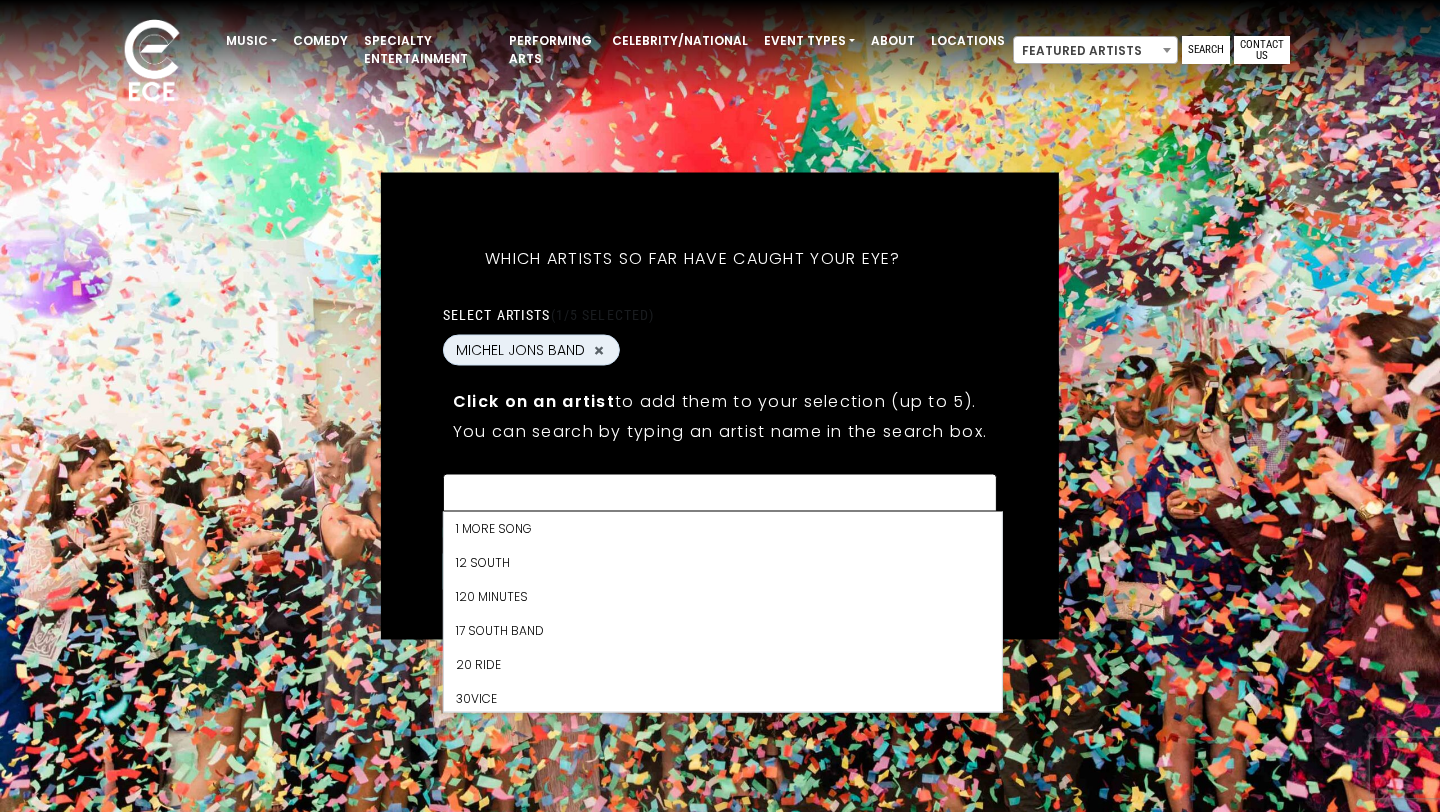 scroll, scrollTop: 16456, scrollLeft: 0, axis: vertical 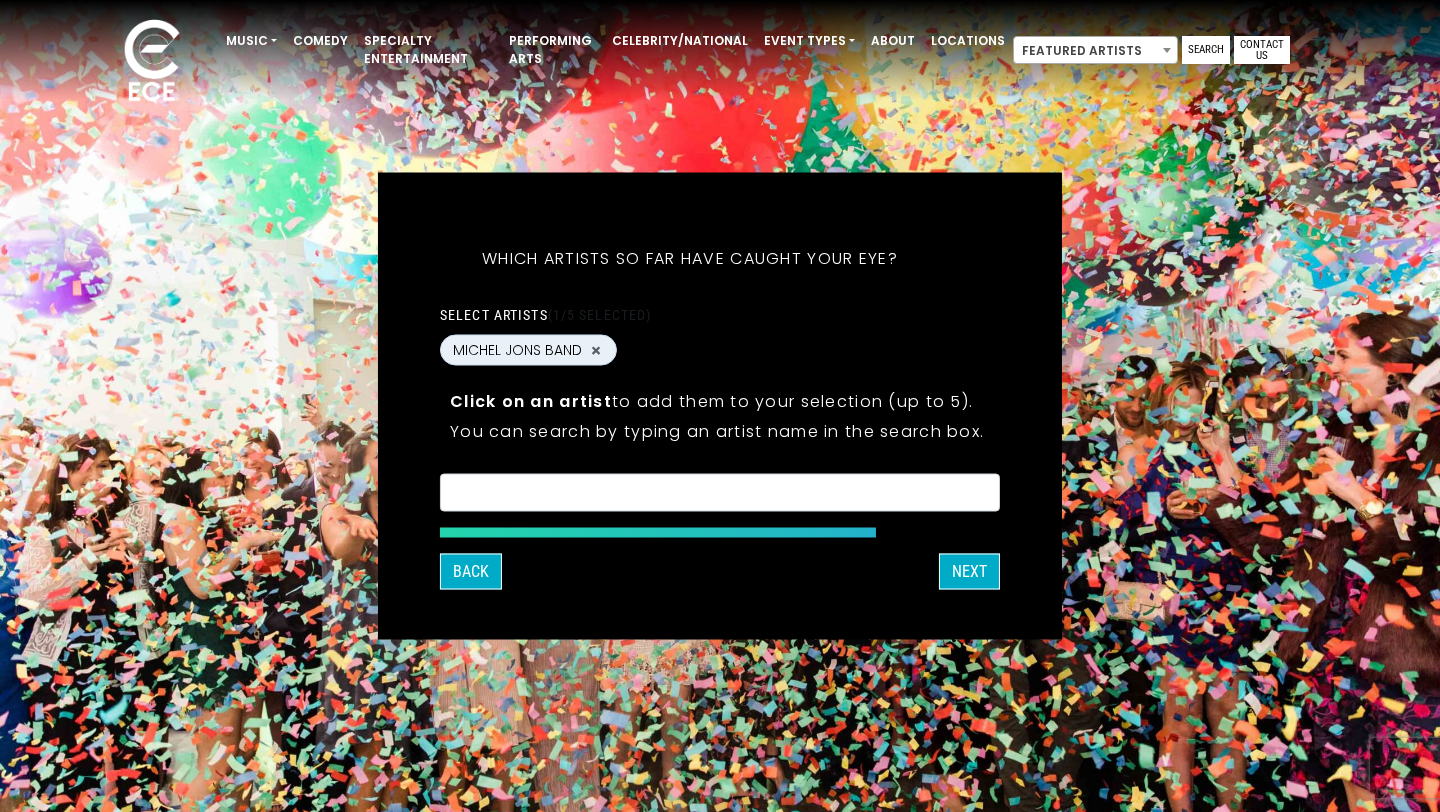 click on "You can search by typing an artist name in the search box." at bounding box center [720, 431] 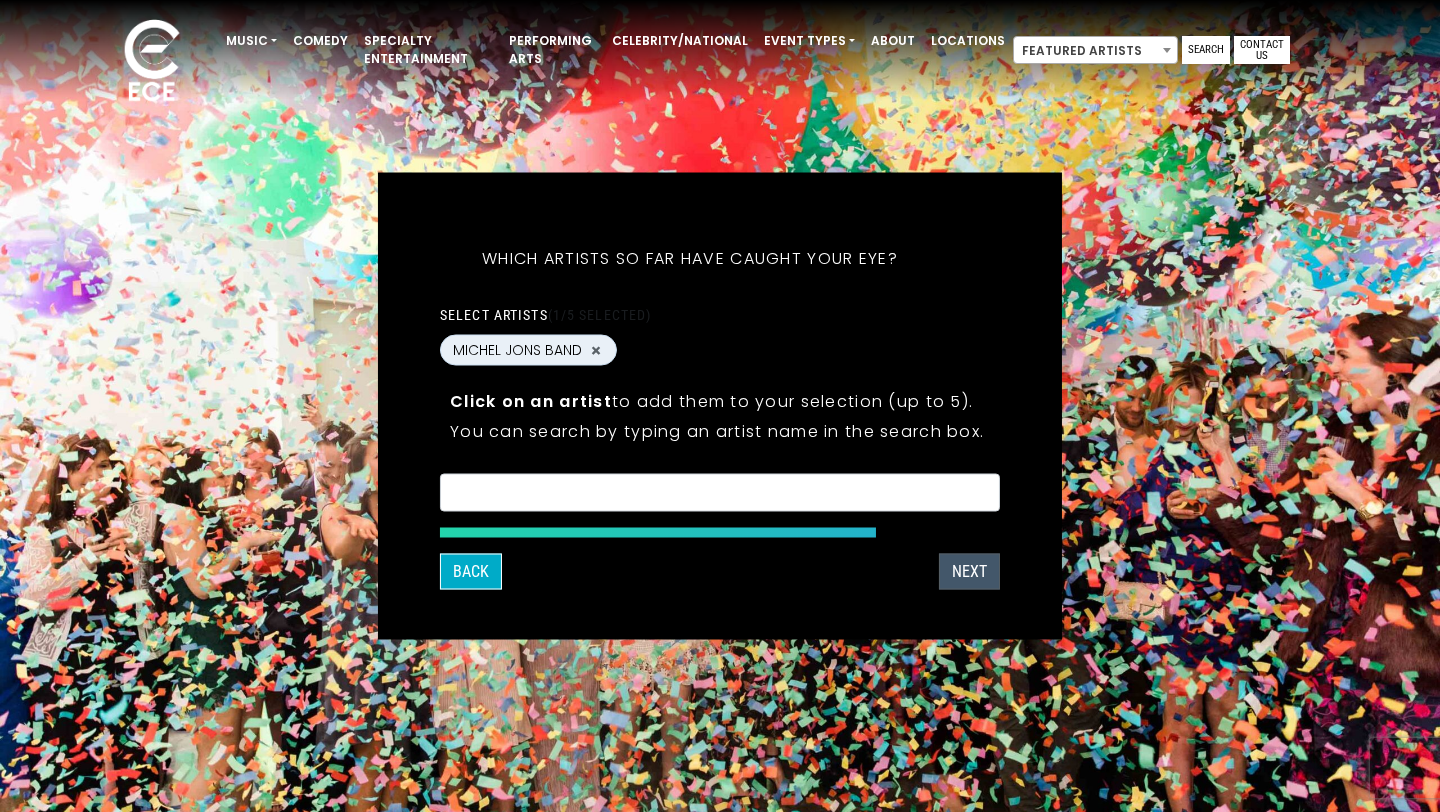 click on "Next" at bounding box center [969, 572] 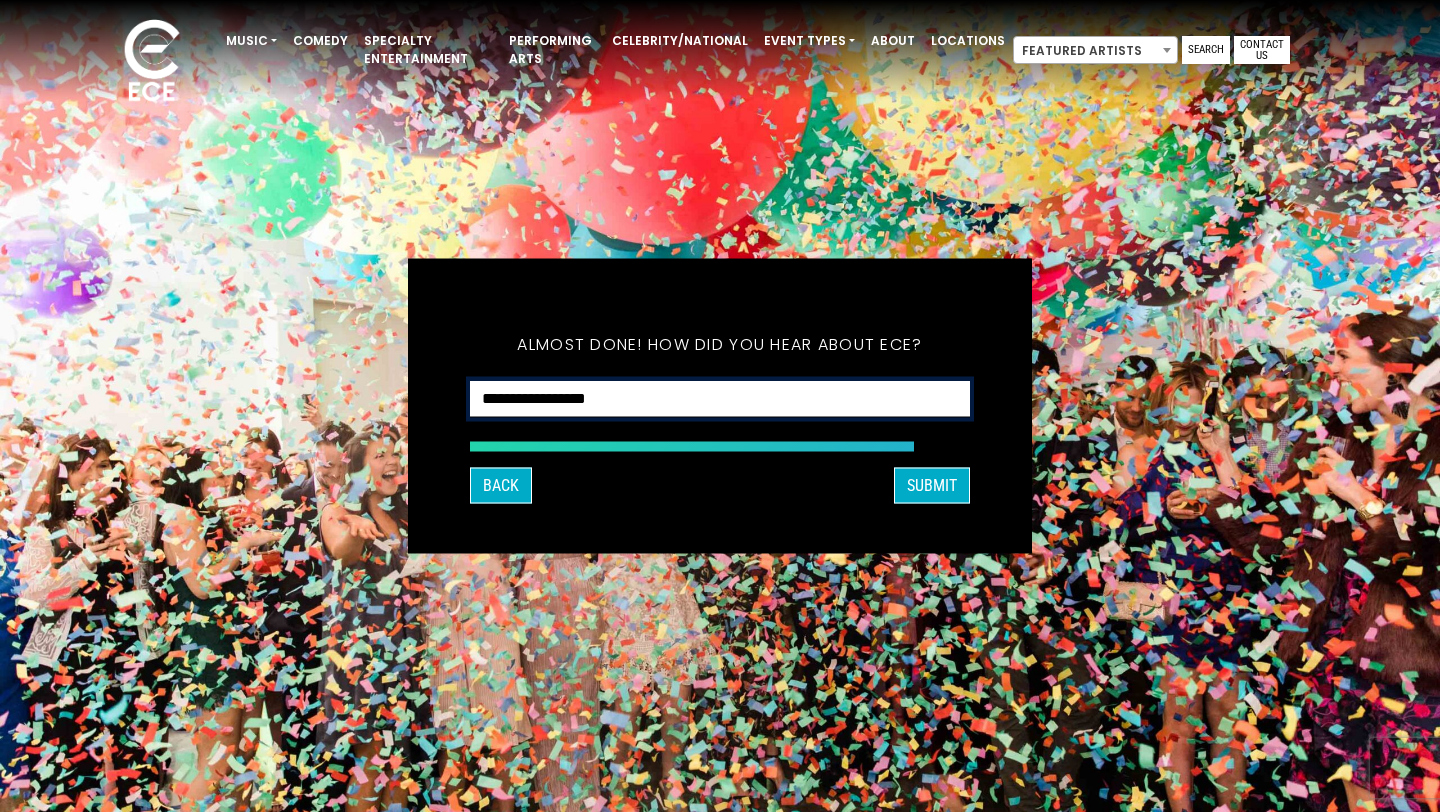 click on "**********" at bounding box center (720, 399) 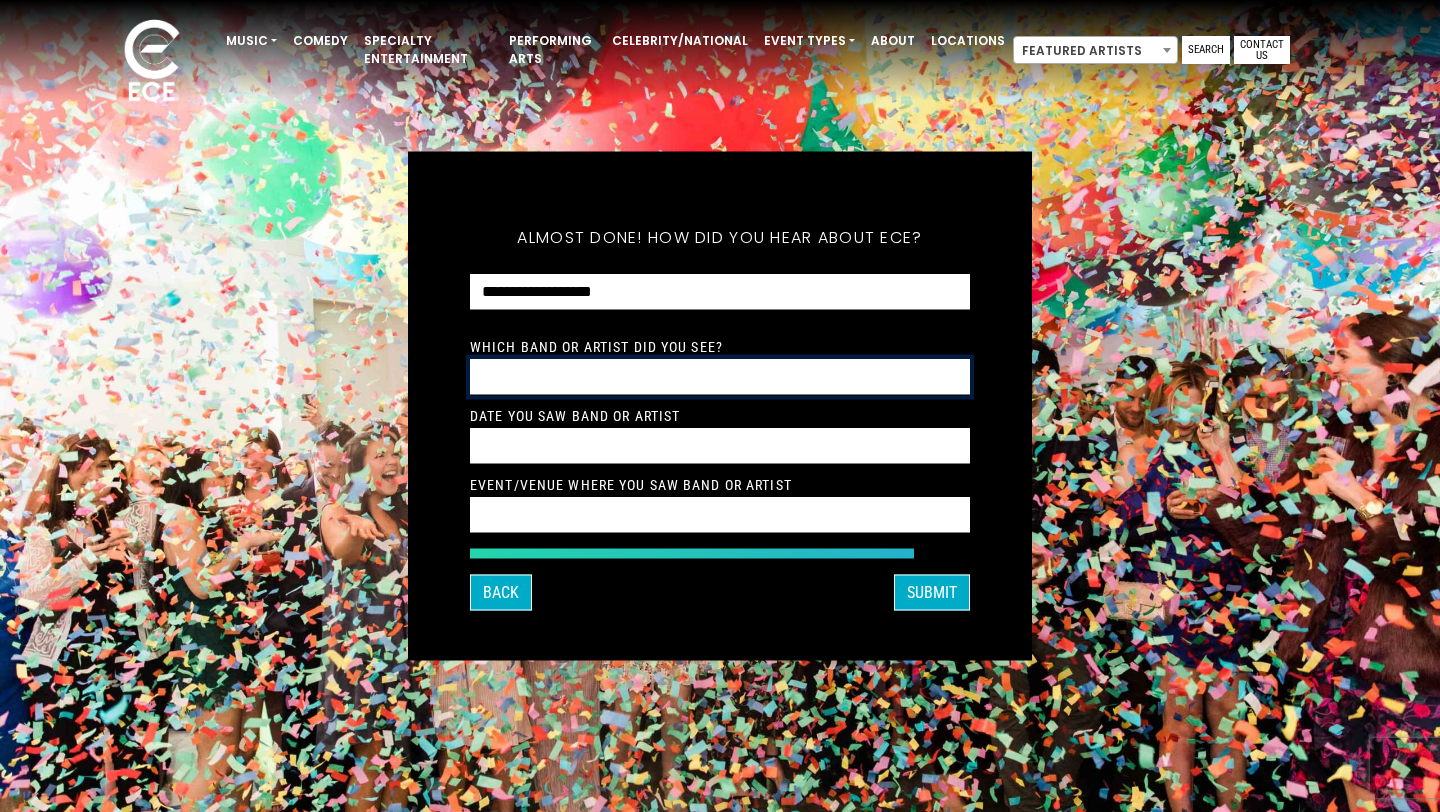 click at bounding box center [720, 377] 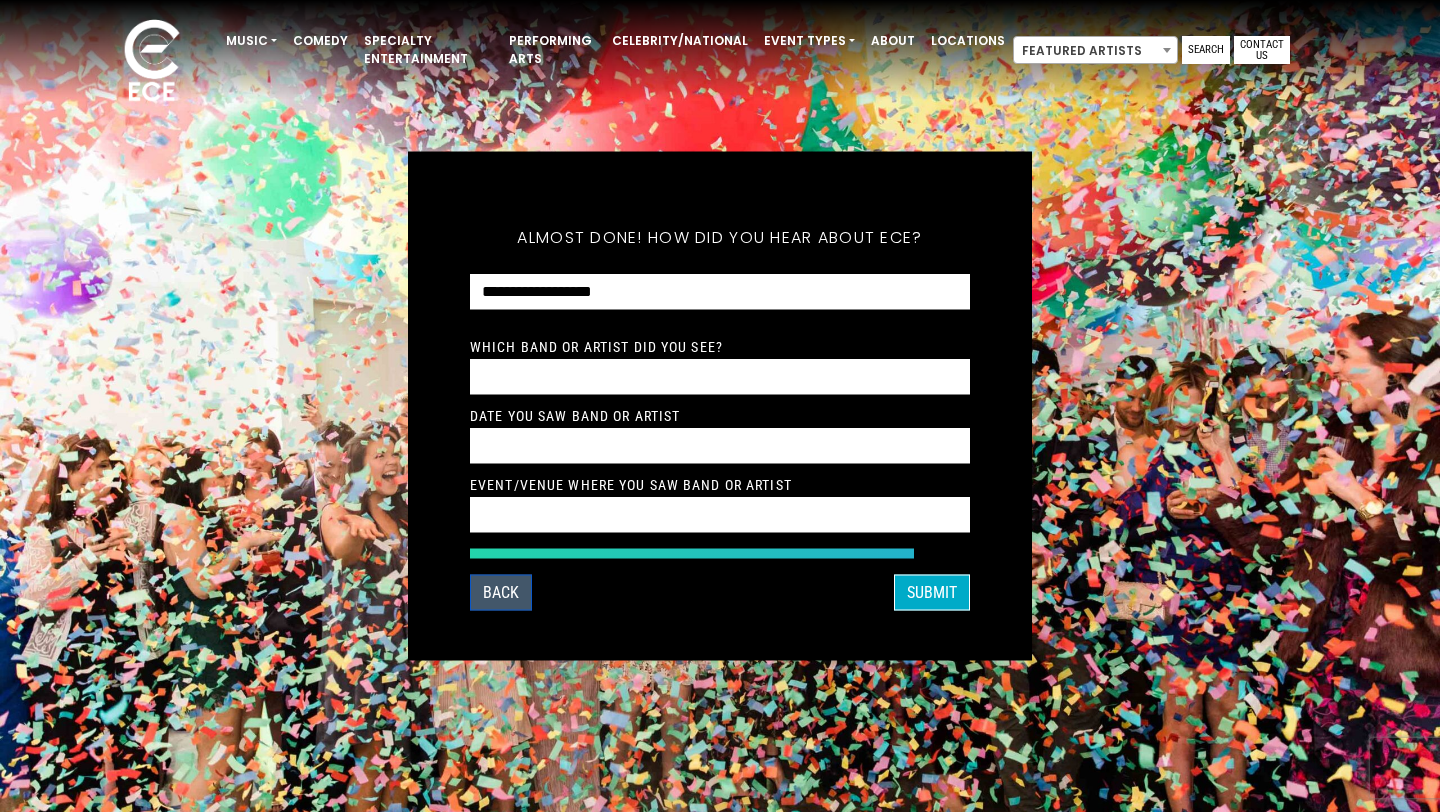 click on "Back" at bounding box center (501, 593) 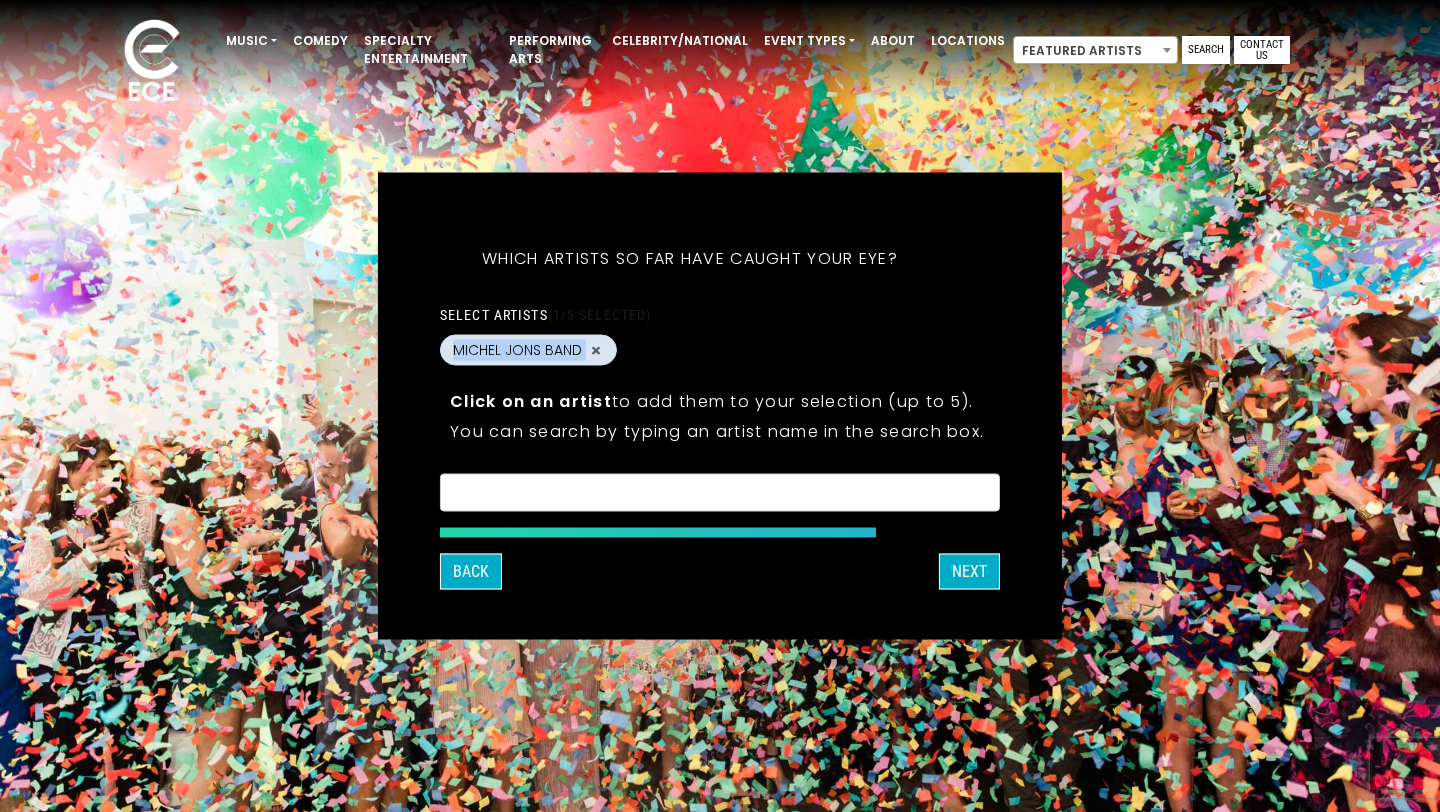 drag, startPoint x: 453, startPoint y: 350, endPoint x: 584, endPoint y: 355, distance: 131.09538 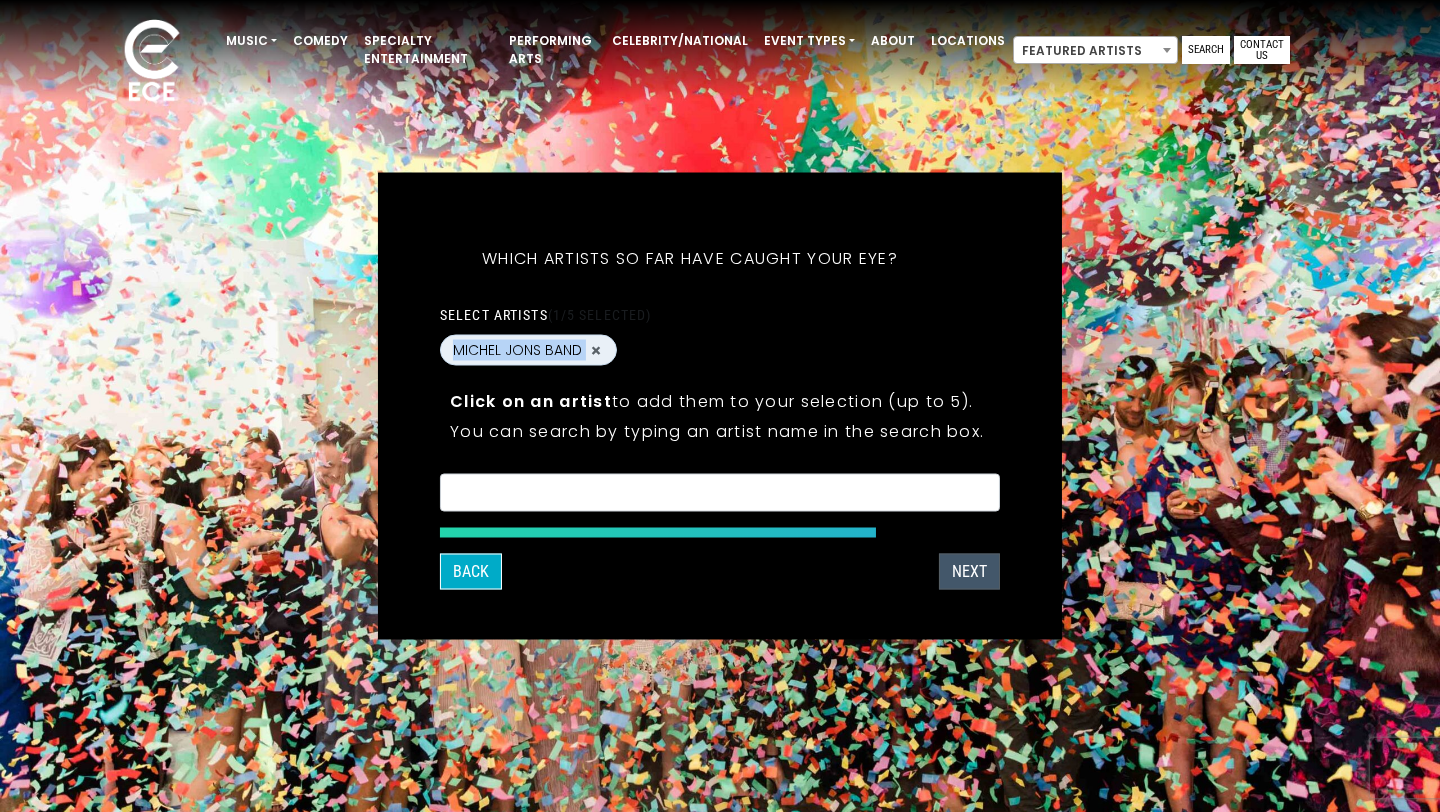 click on "NEXT" at bounding box center [969, 572] 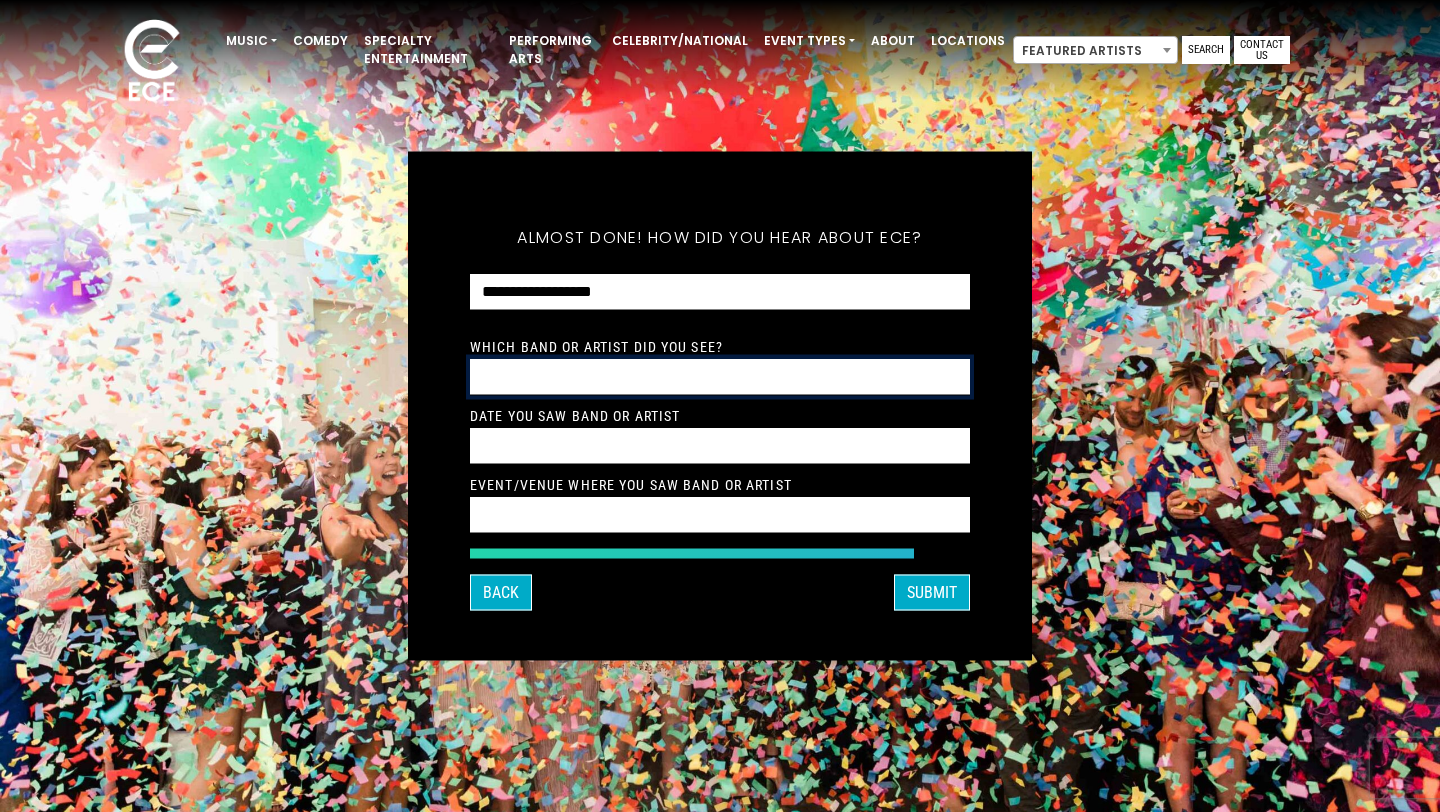 click at bounding box center (720, 377) 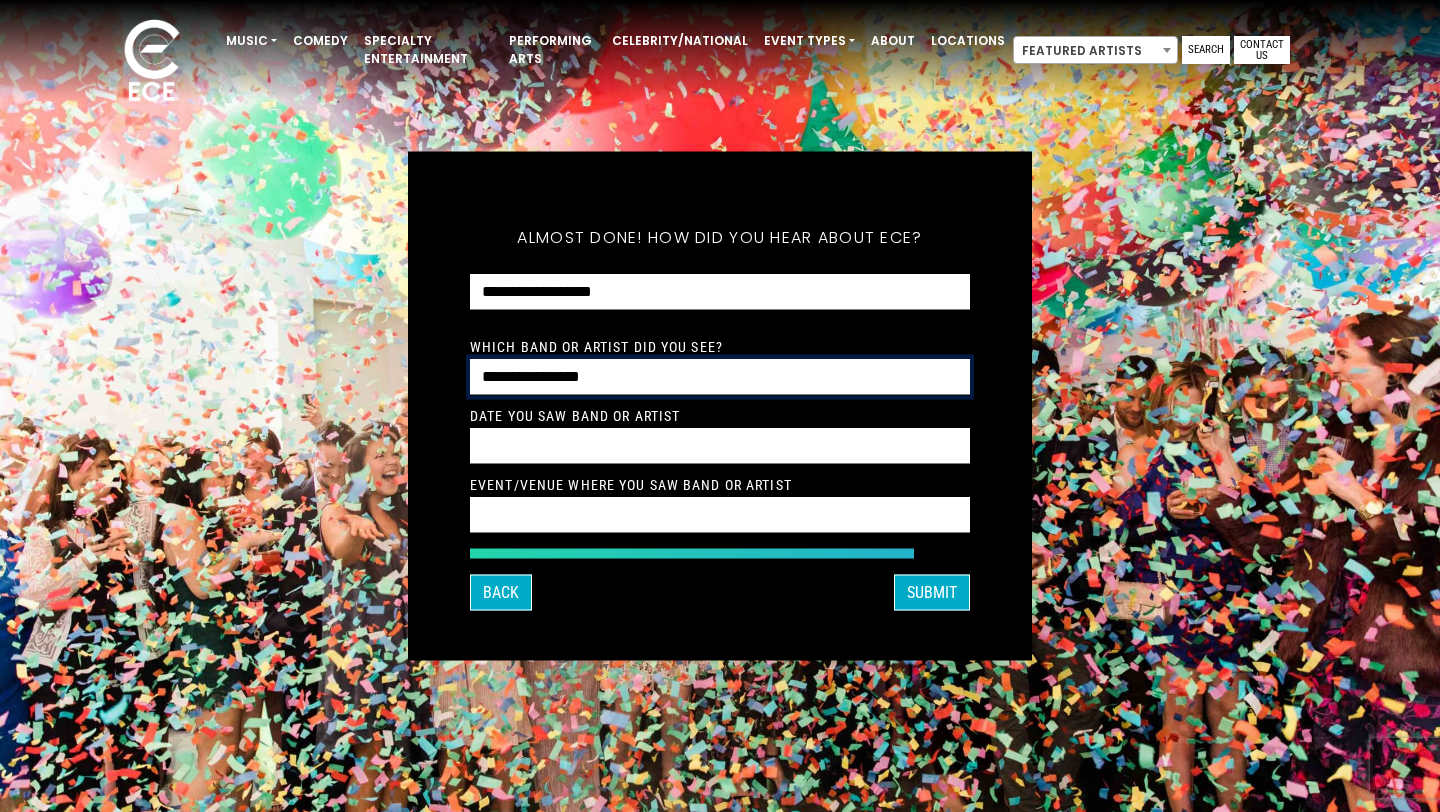 type on "**********" 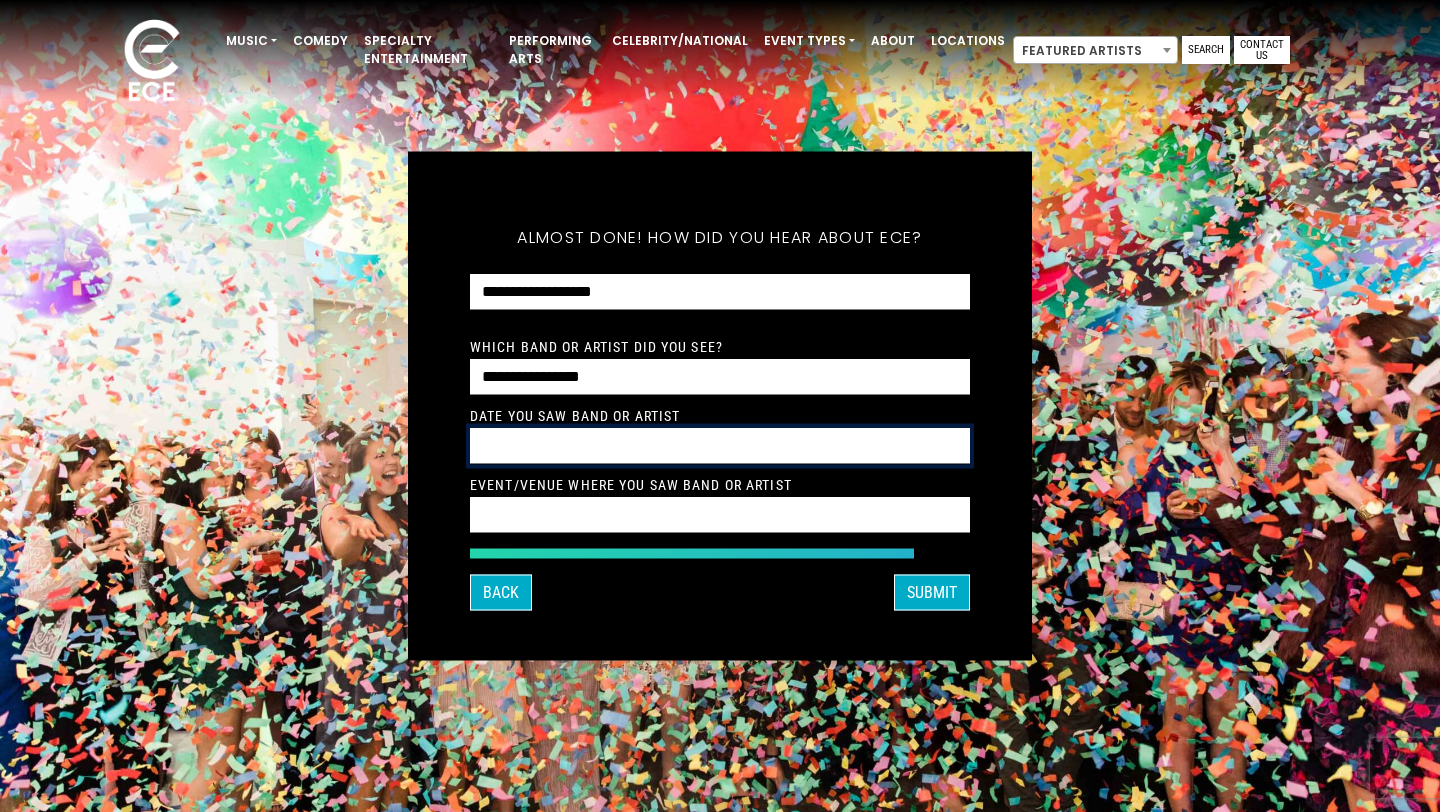 click at bounding box center [720, 446] 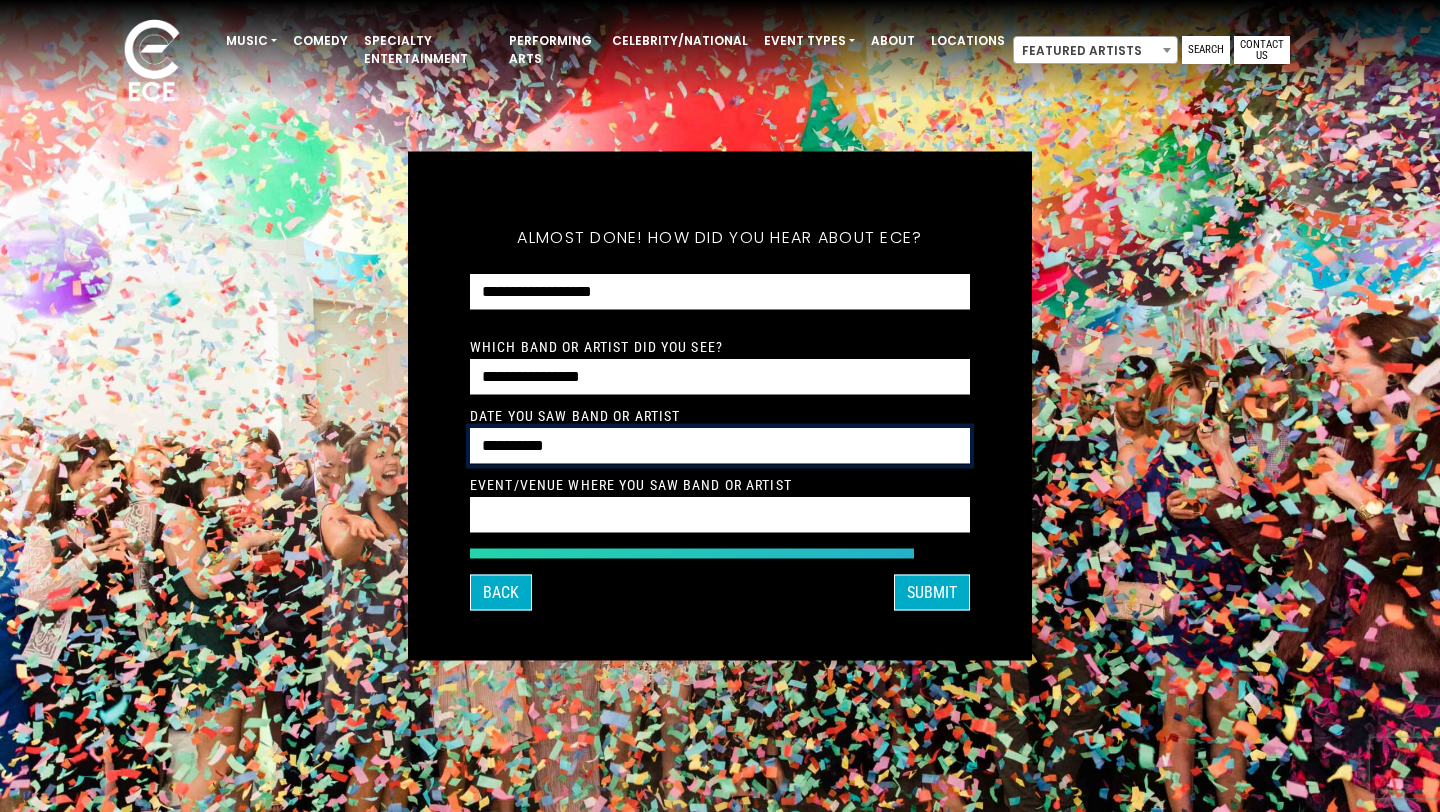 type on "**********" 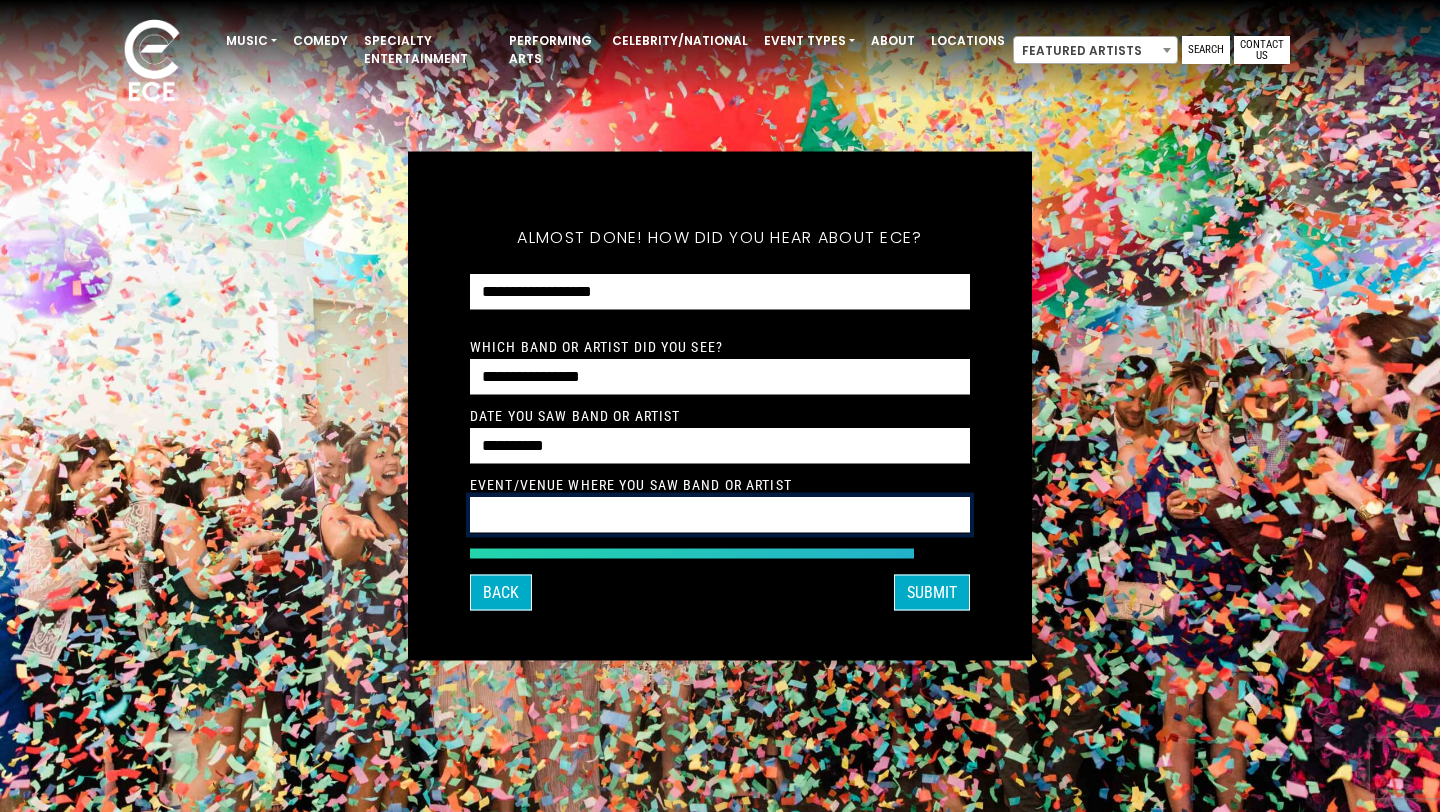 click at bounding box center [720, 515] 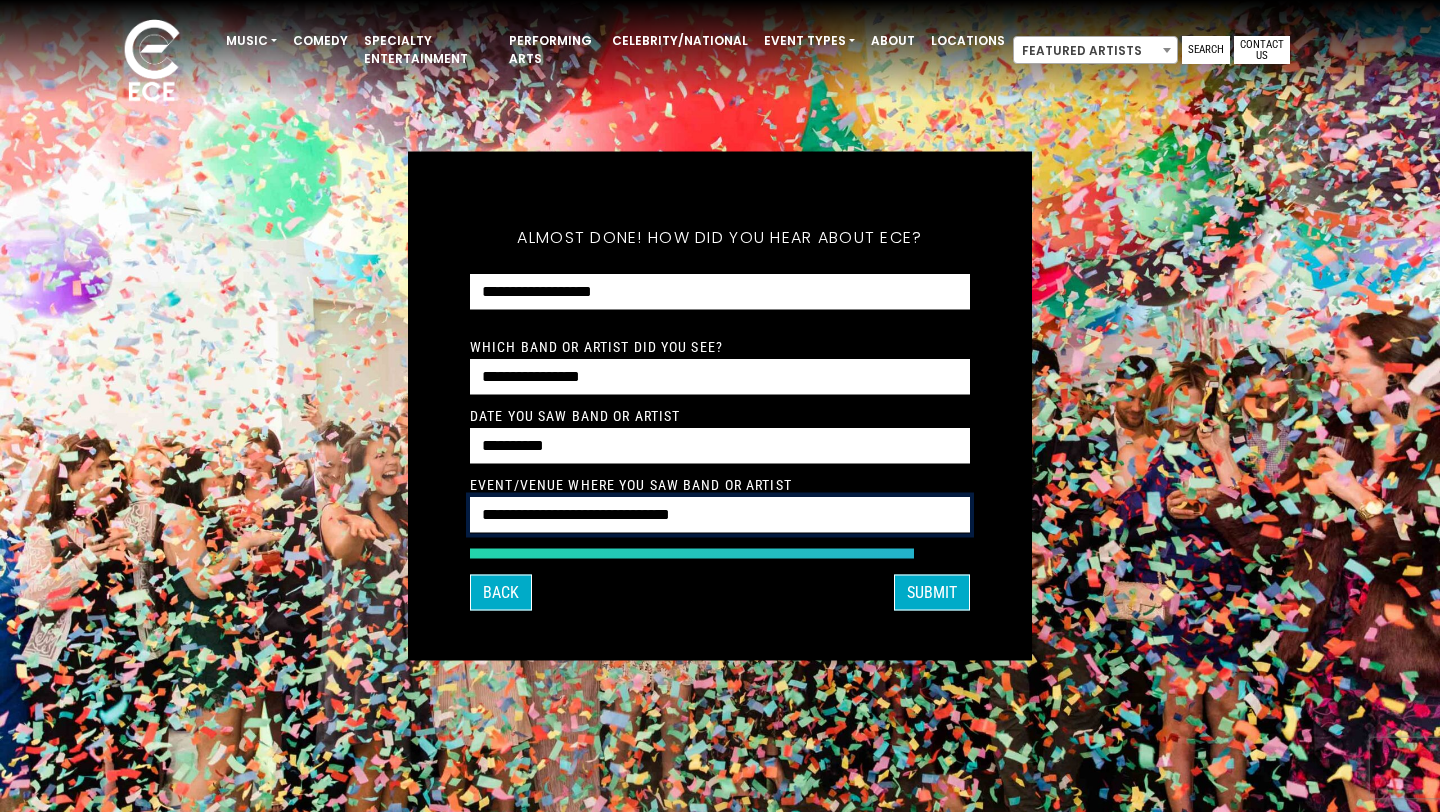 type on "**********" 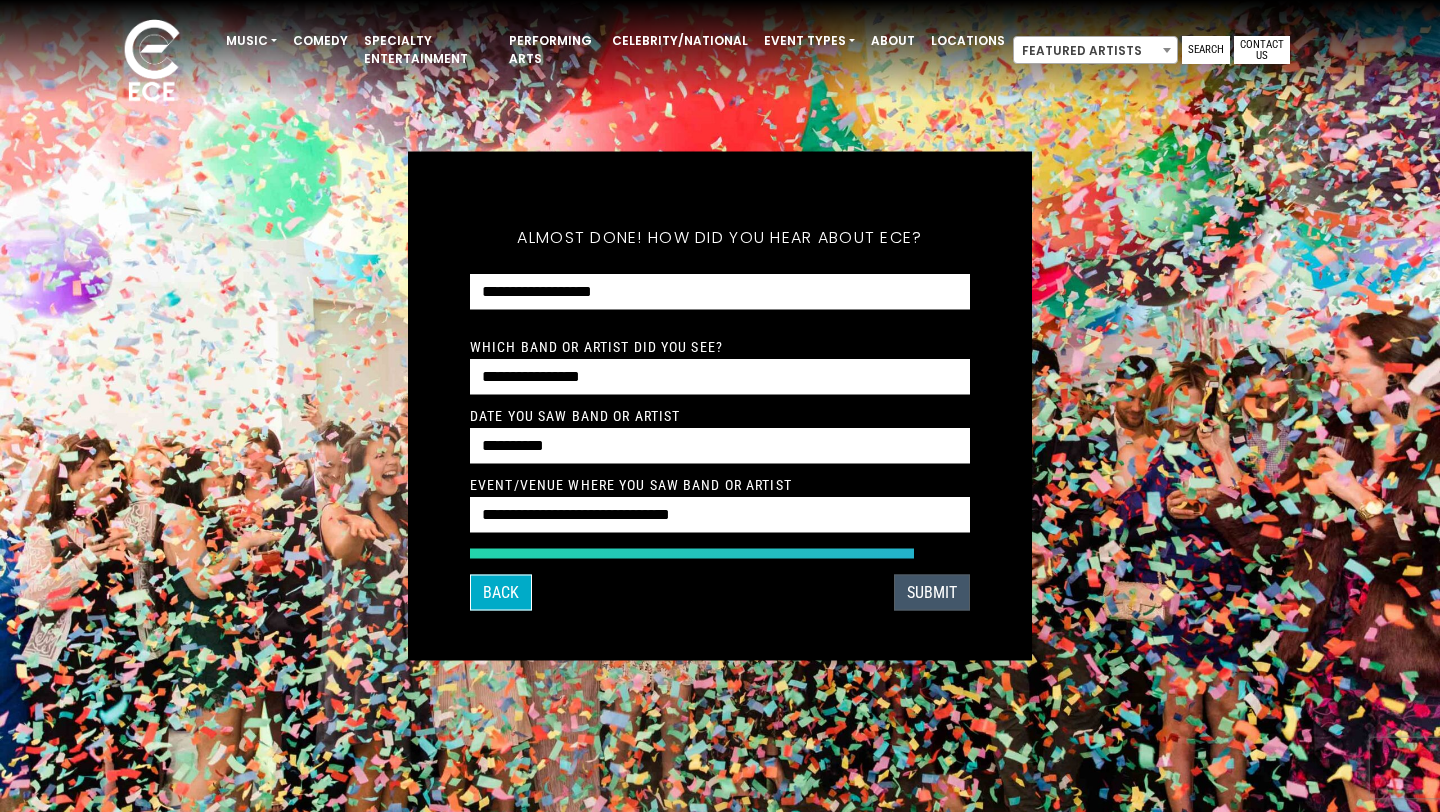 click on "SUBMIT" at bounding box center (932, 593) 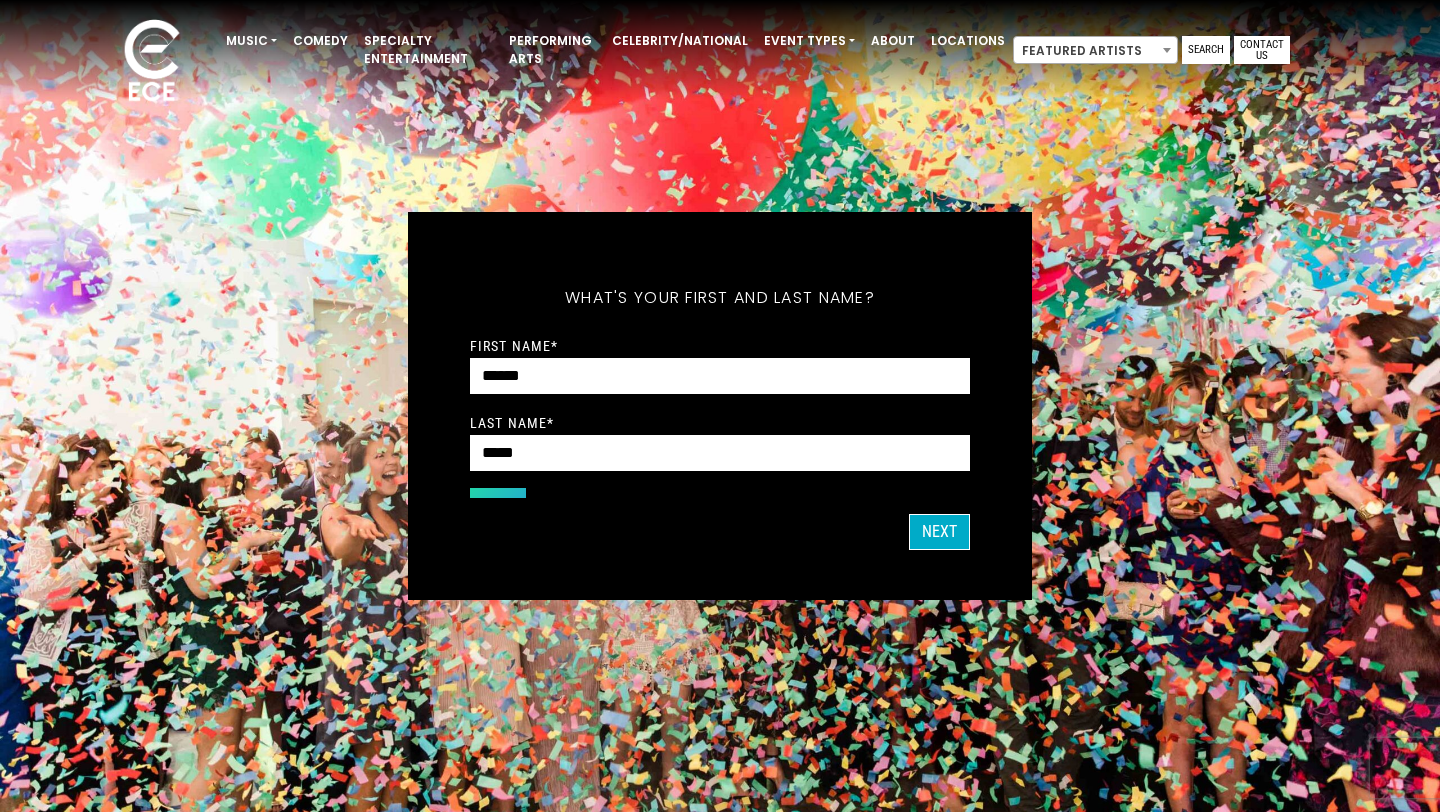 scroll, scrollTop: 0, scrollLeft: 0, axis: both 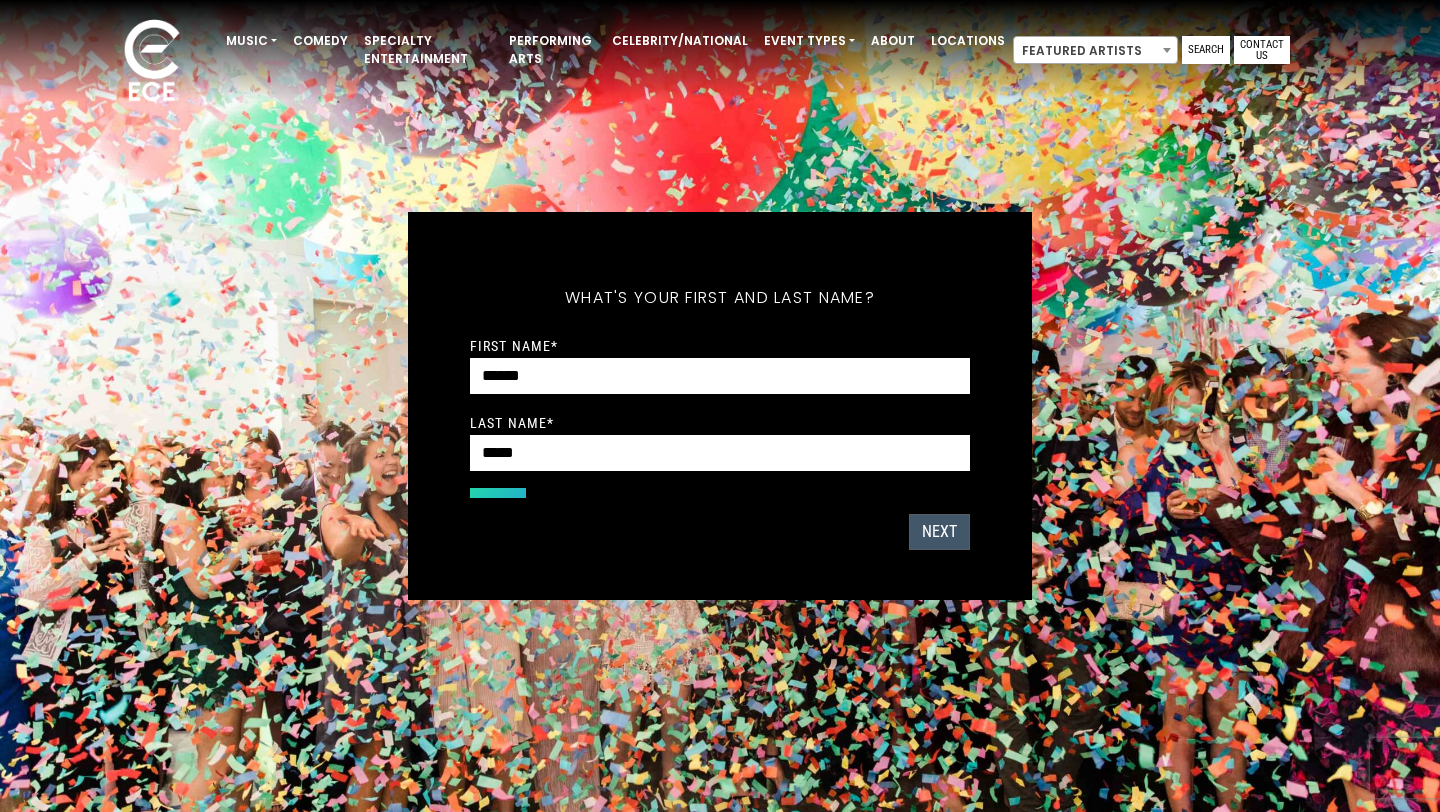 click on "Next" at bounding box center (939, 532) 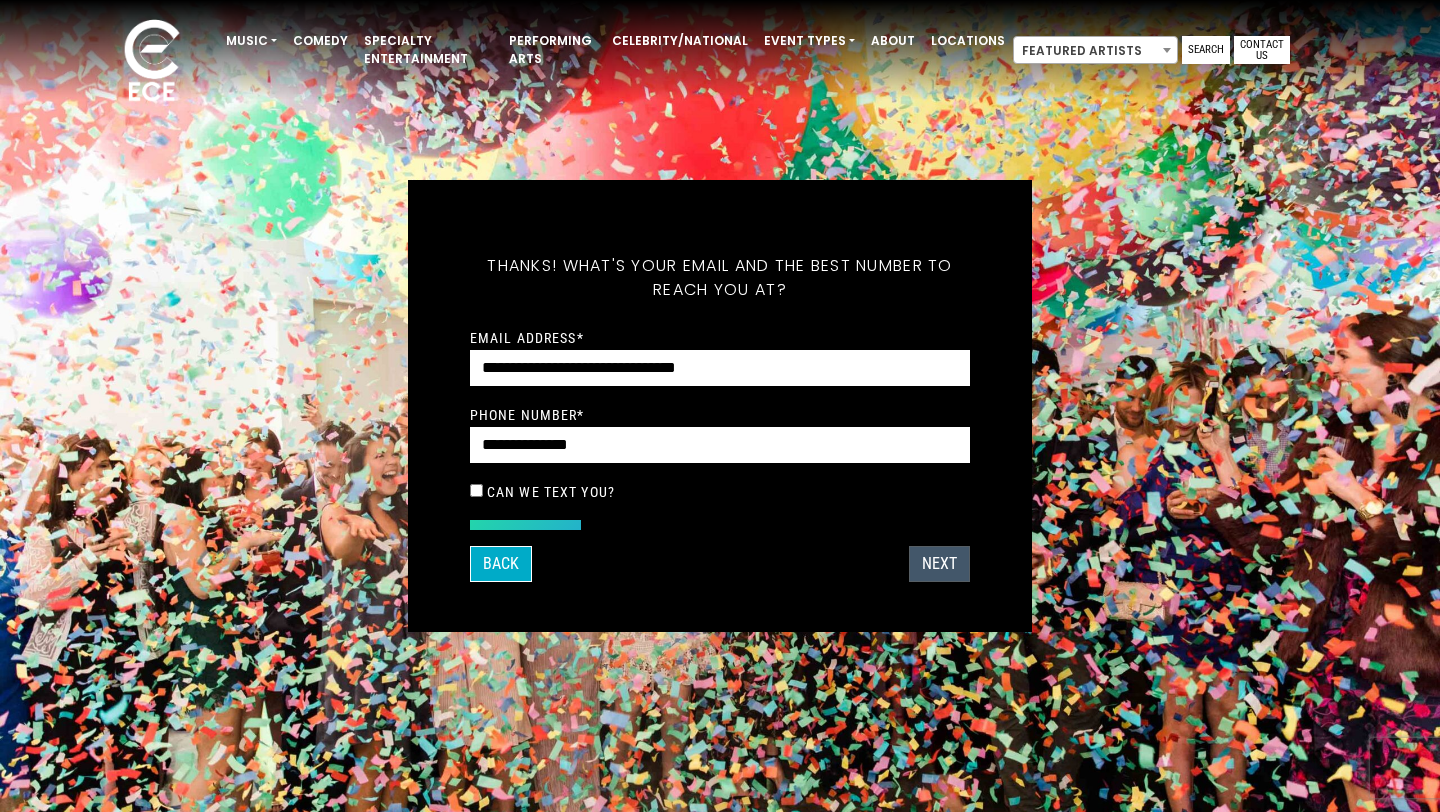 click on "Next" at bounding box center (939, 564) 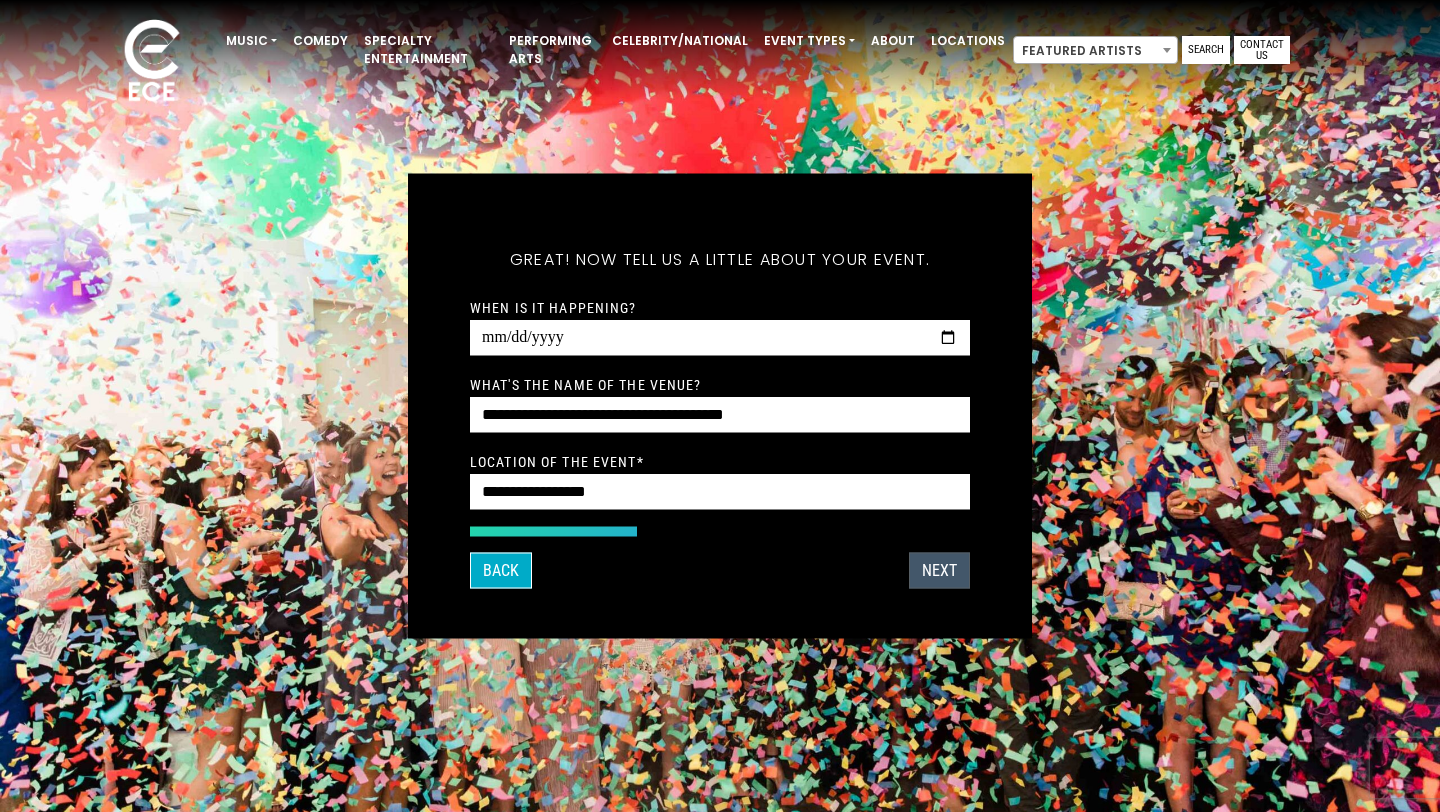 click on "Next" at bounding box center [939, 571] 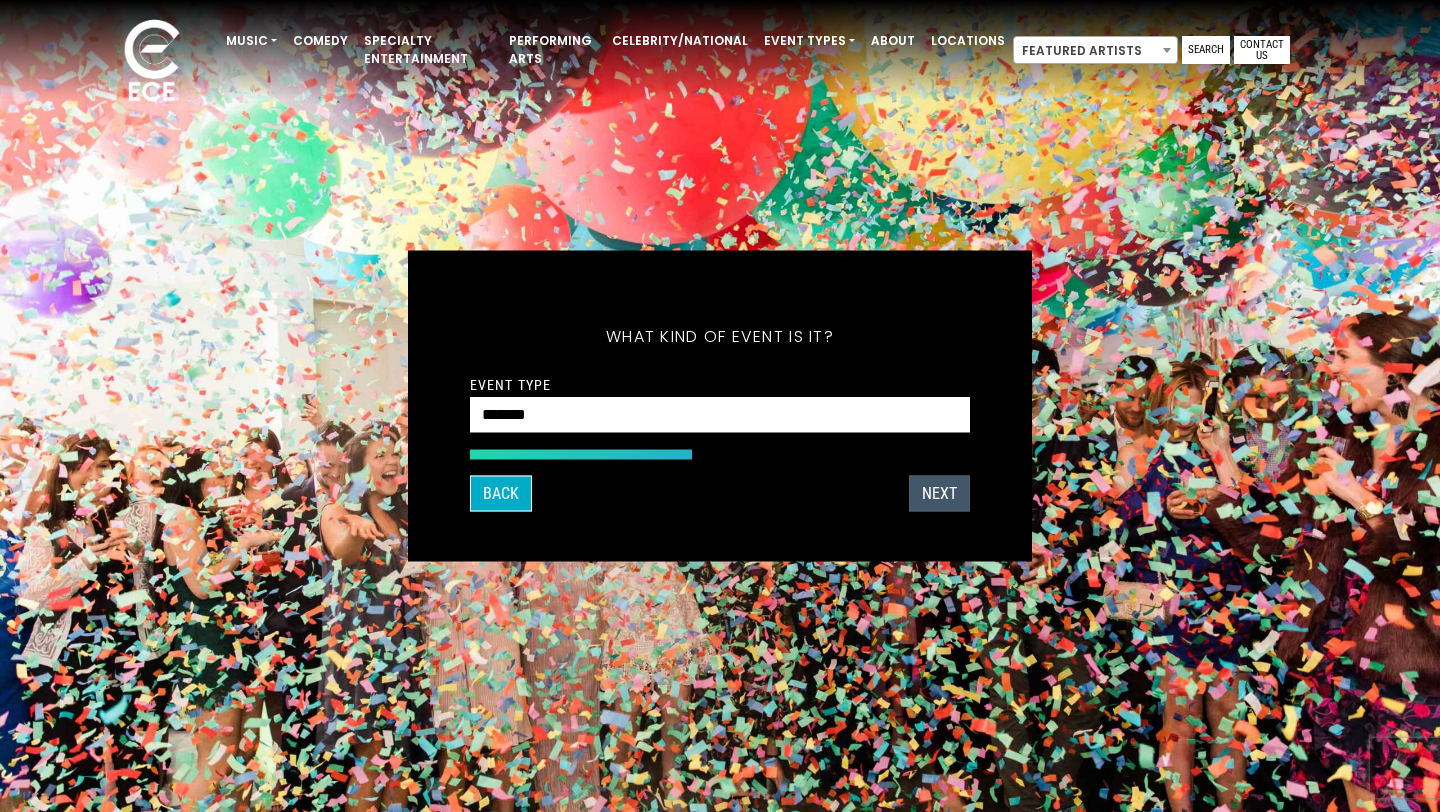 click on "Next" at bounding box center (939, 494) 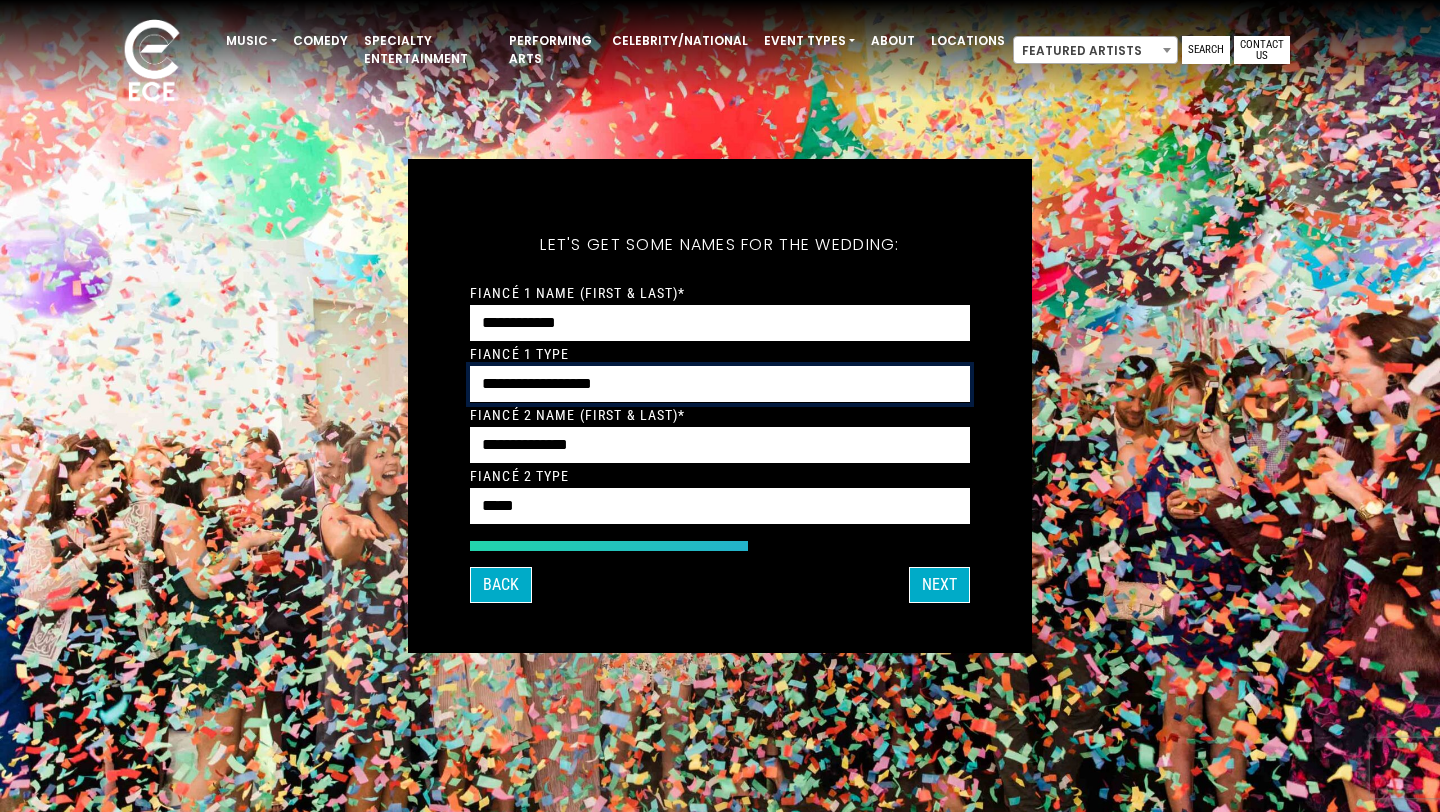 click on "**********" at bounding box center (720, 384) 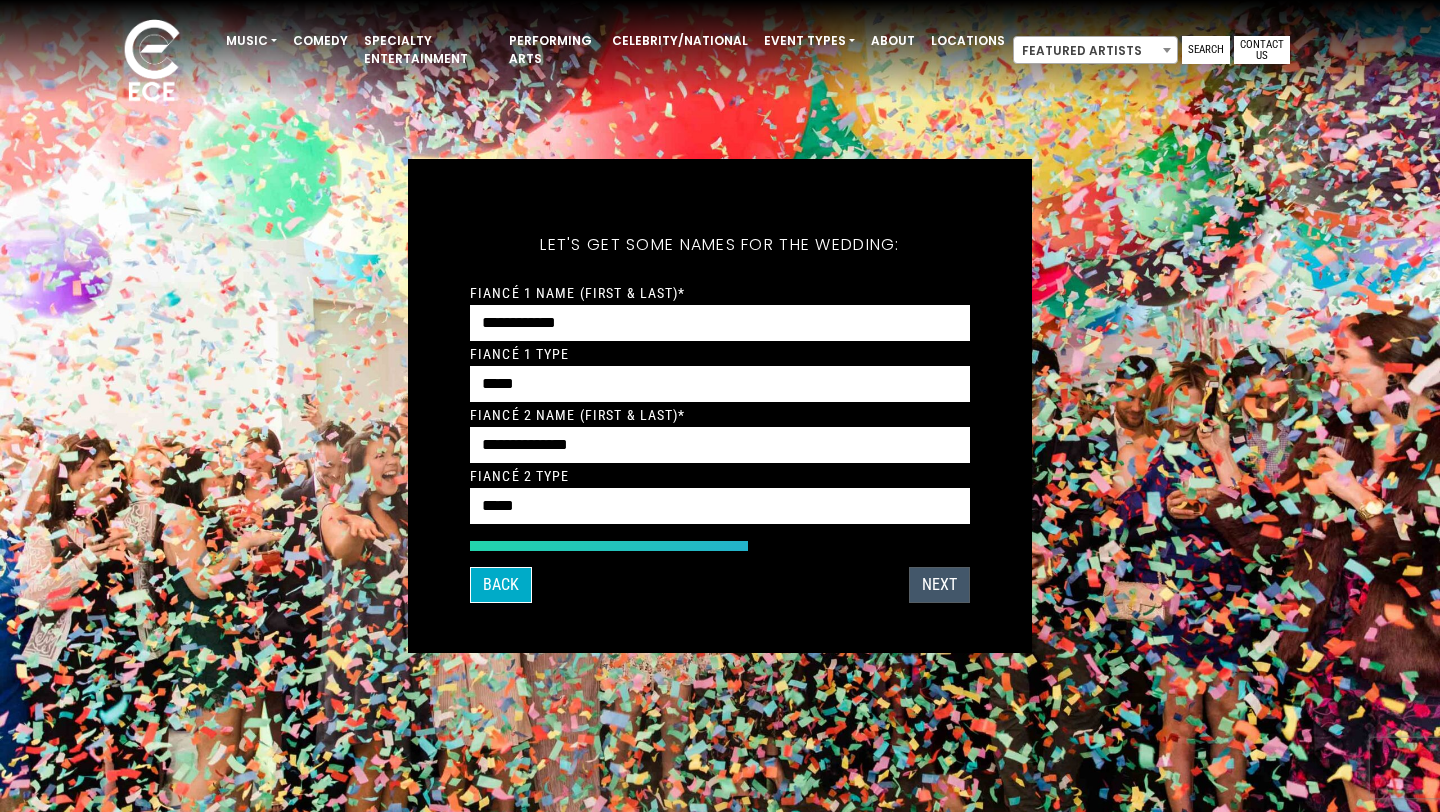 click on "Next" at bounding box center (939, 585) 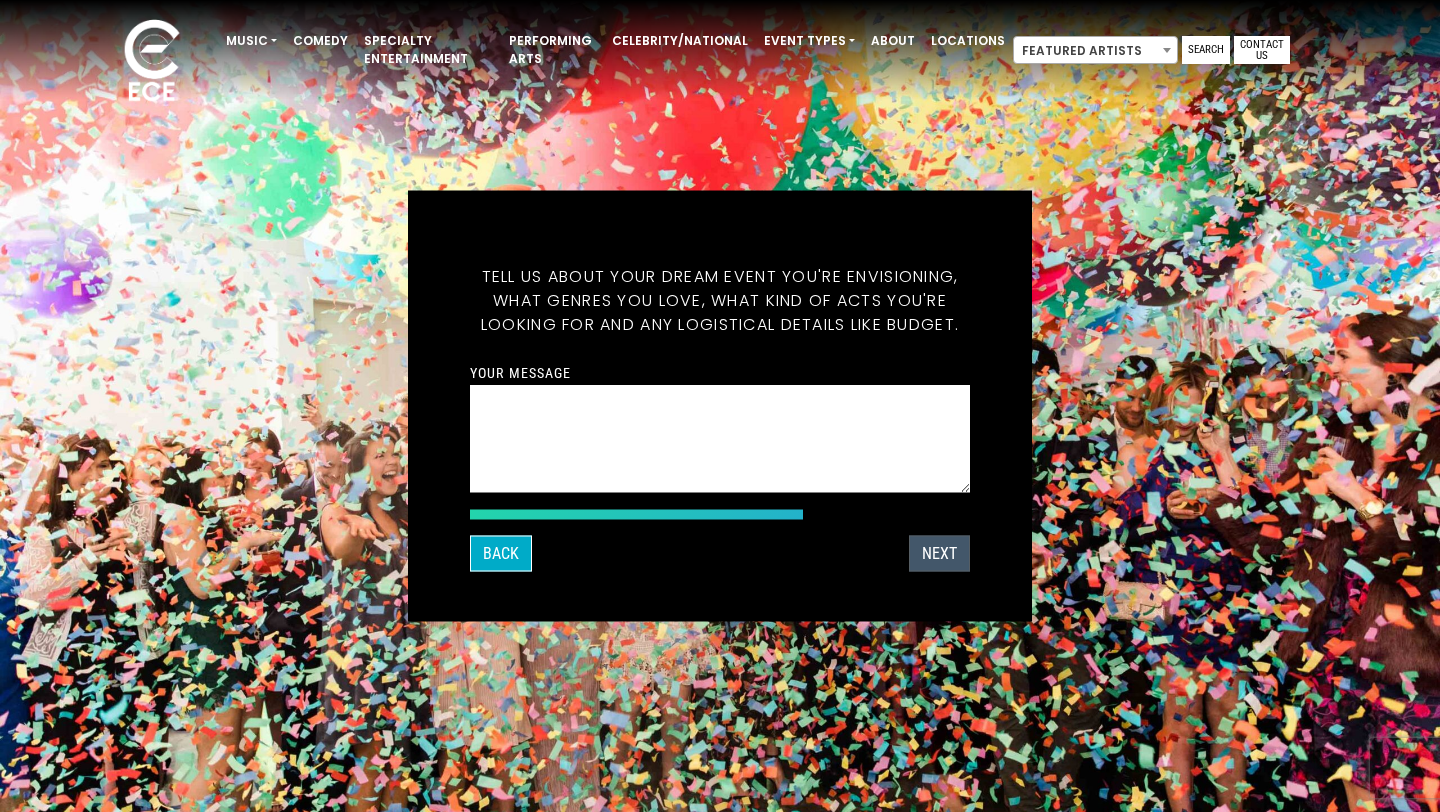click on "Next" at bounding box center [939, 554] 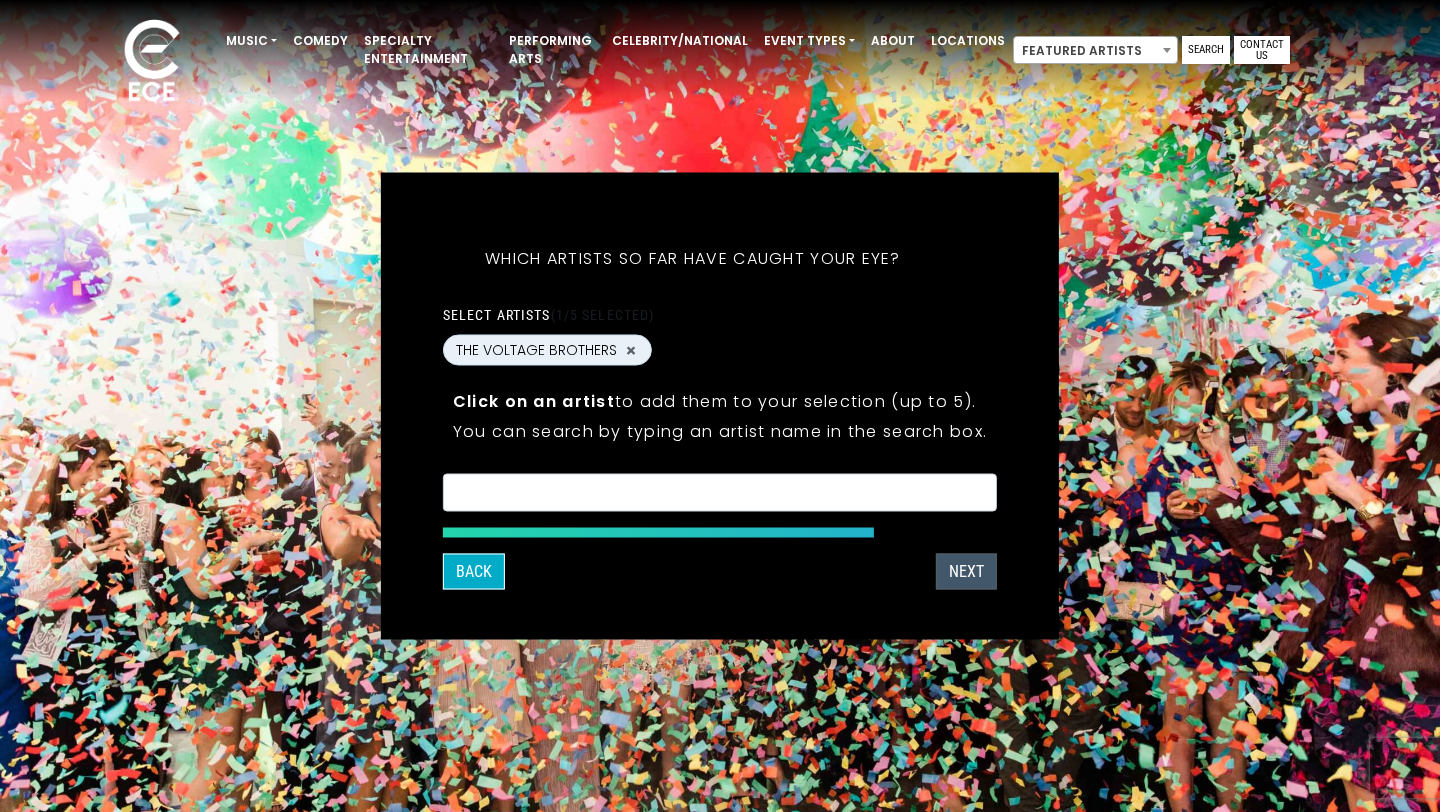 click on "Next" at bounding box center (966, 572) 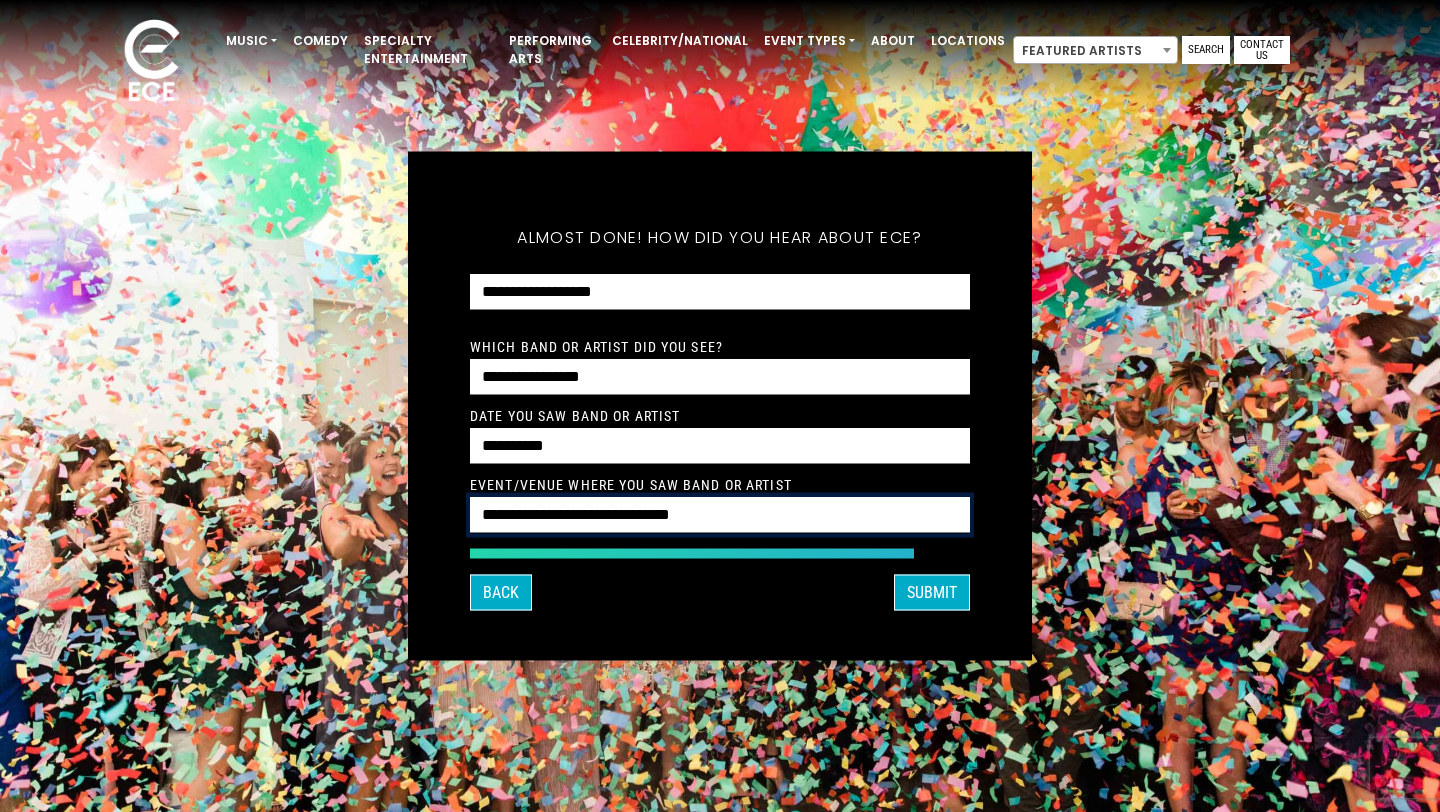 drag, startPoint x: 767, startPoint y: 517, endPoint x: 443, endPoint y: 509, distance: 324.09875 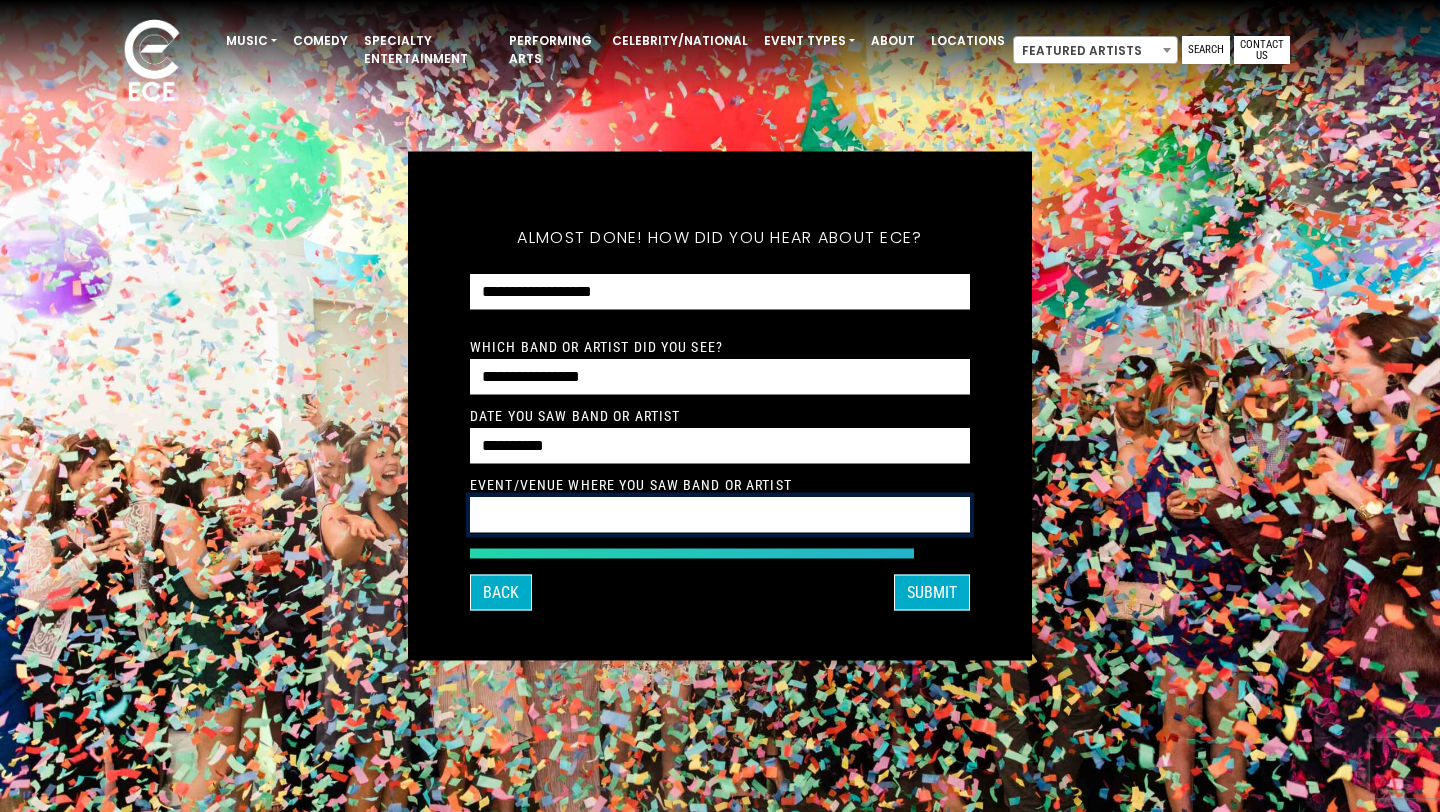 type 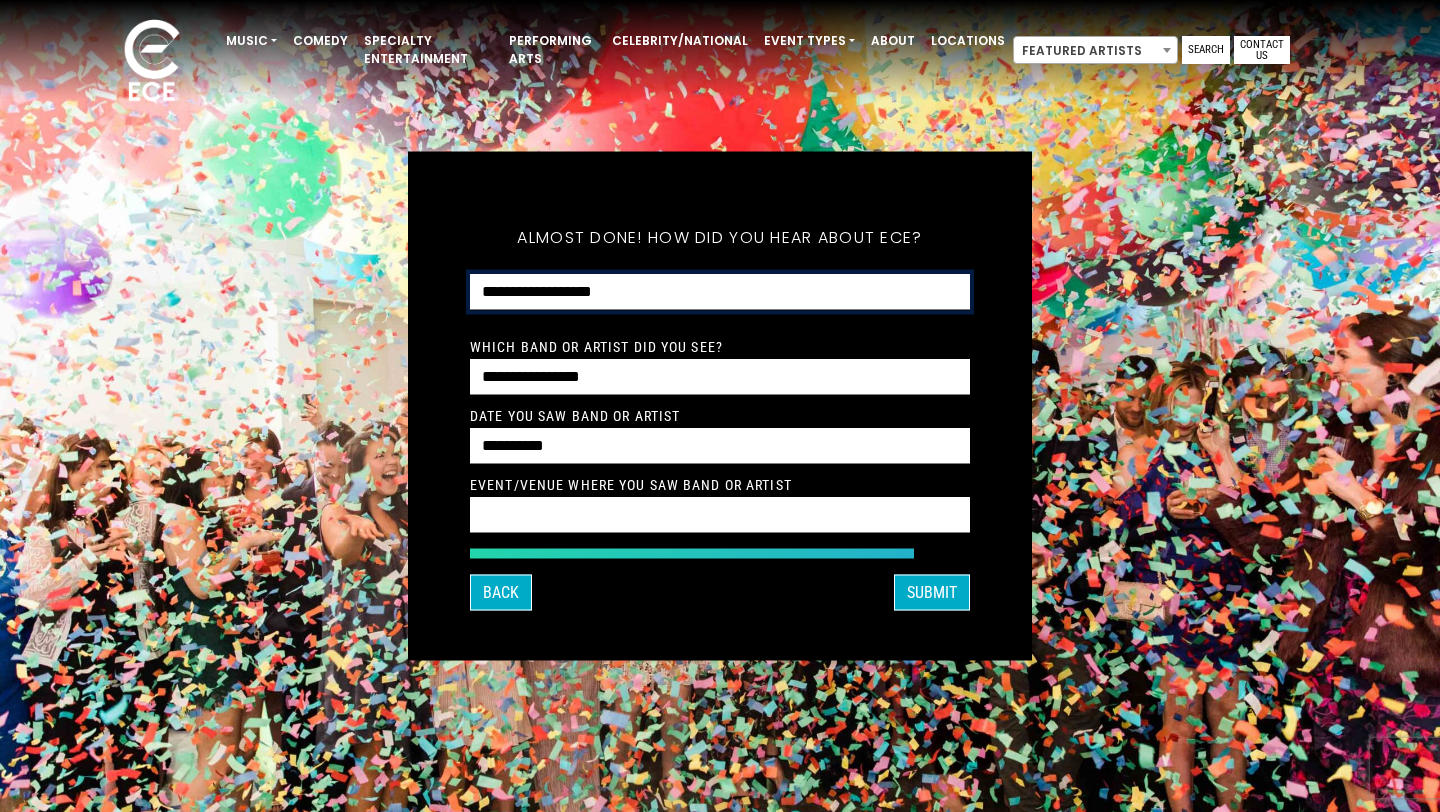 click on "**********" at bounding box center [720, 292] 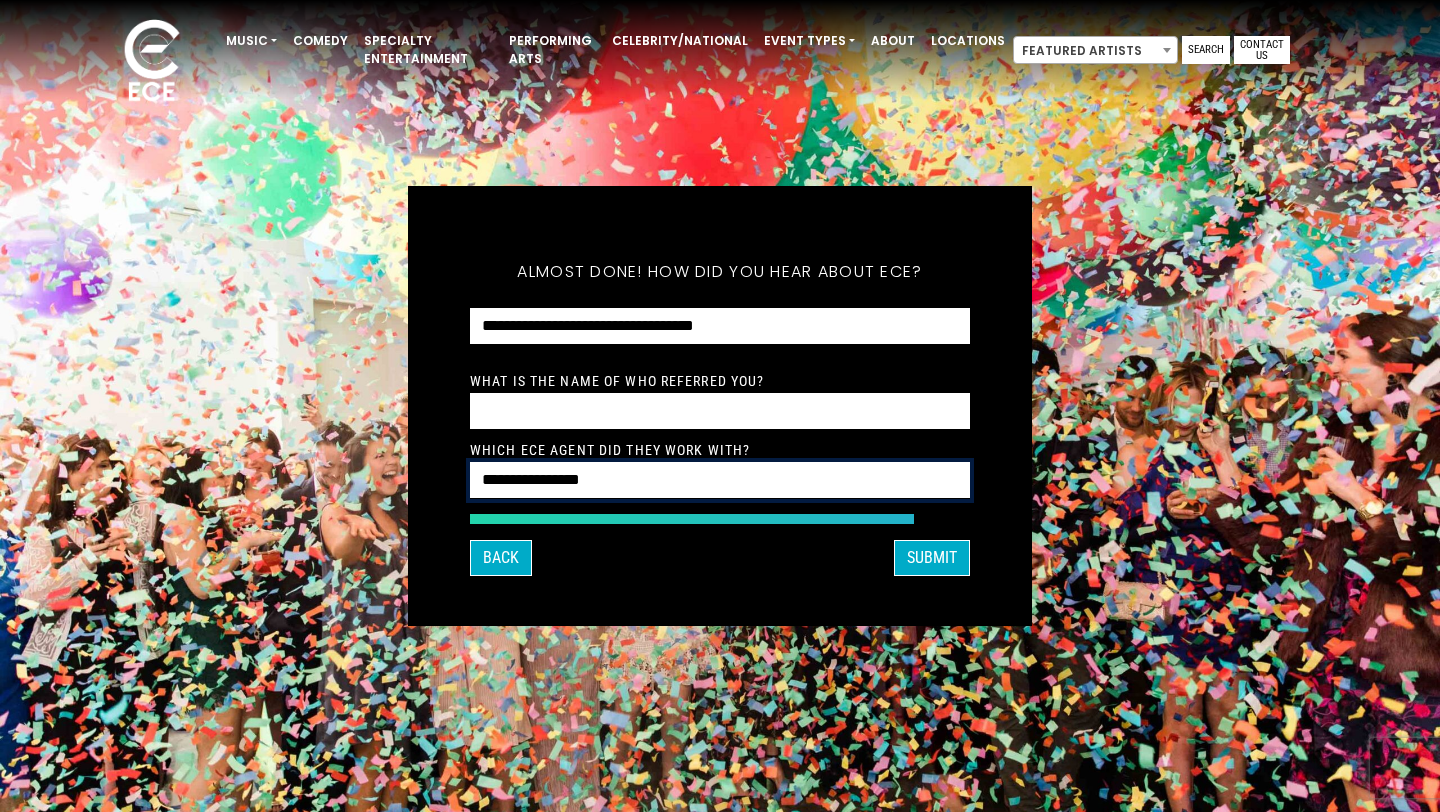 click on "**********" at bounding box center (720, 480) 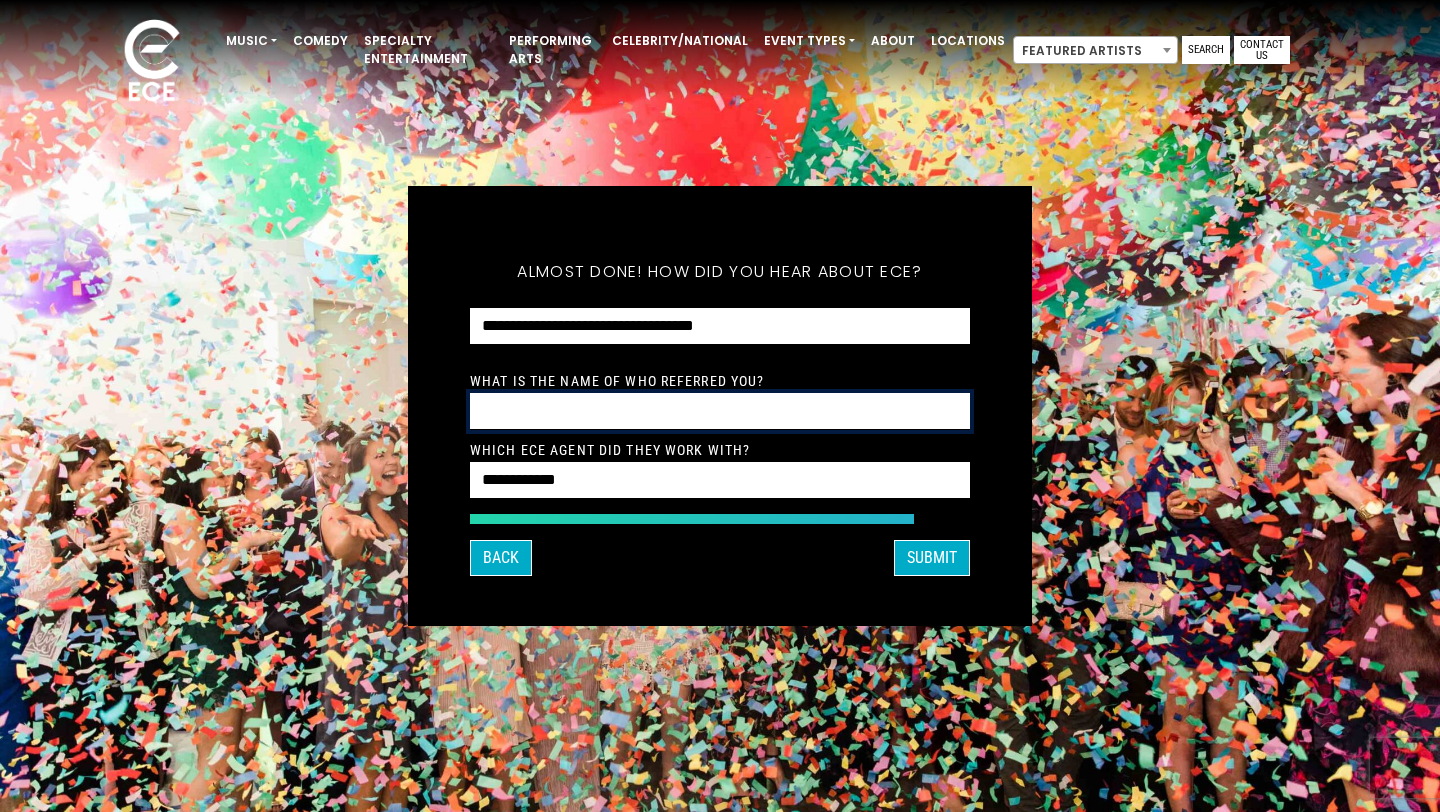 click at bounding box center [720, 411] 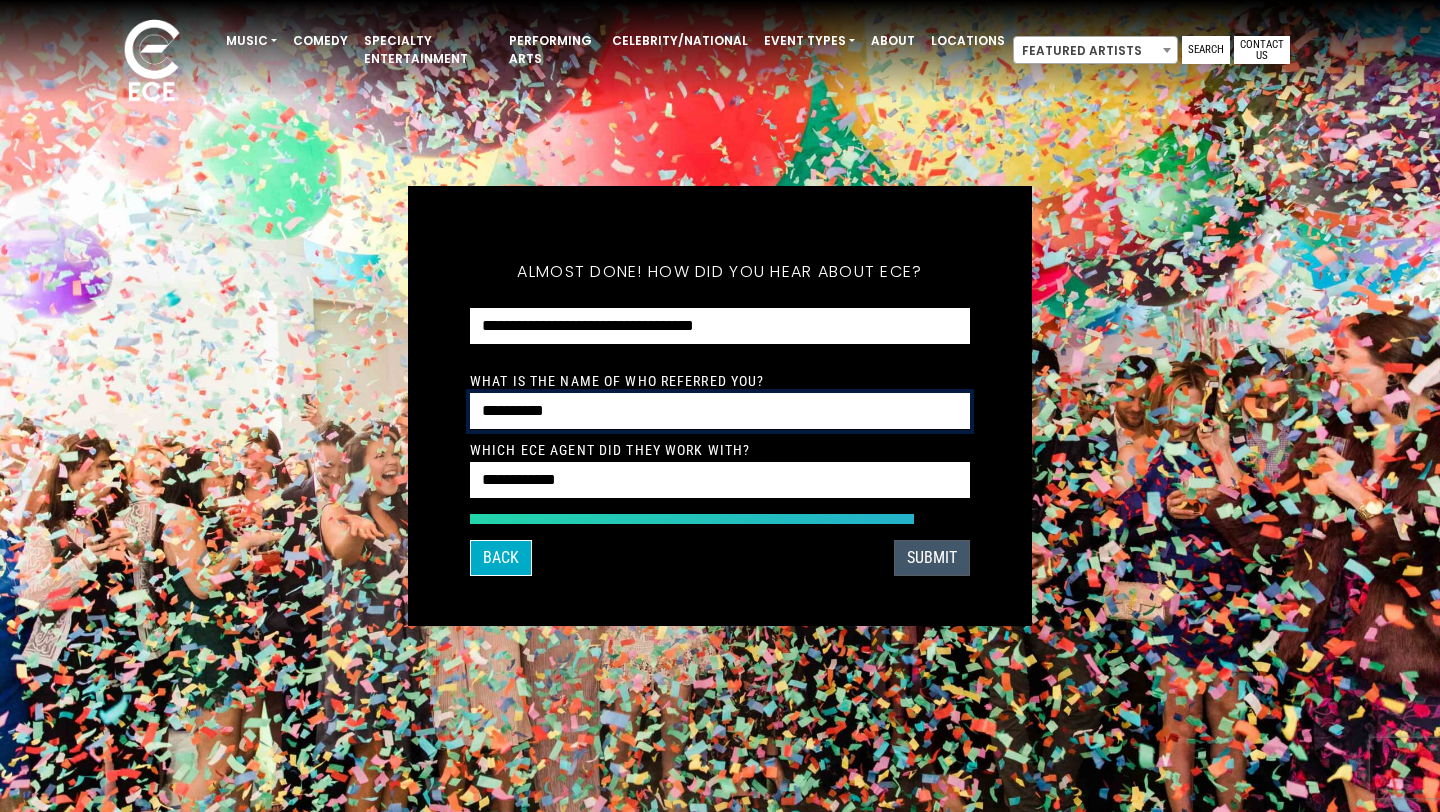 type on "**********" 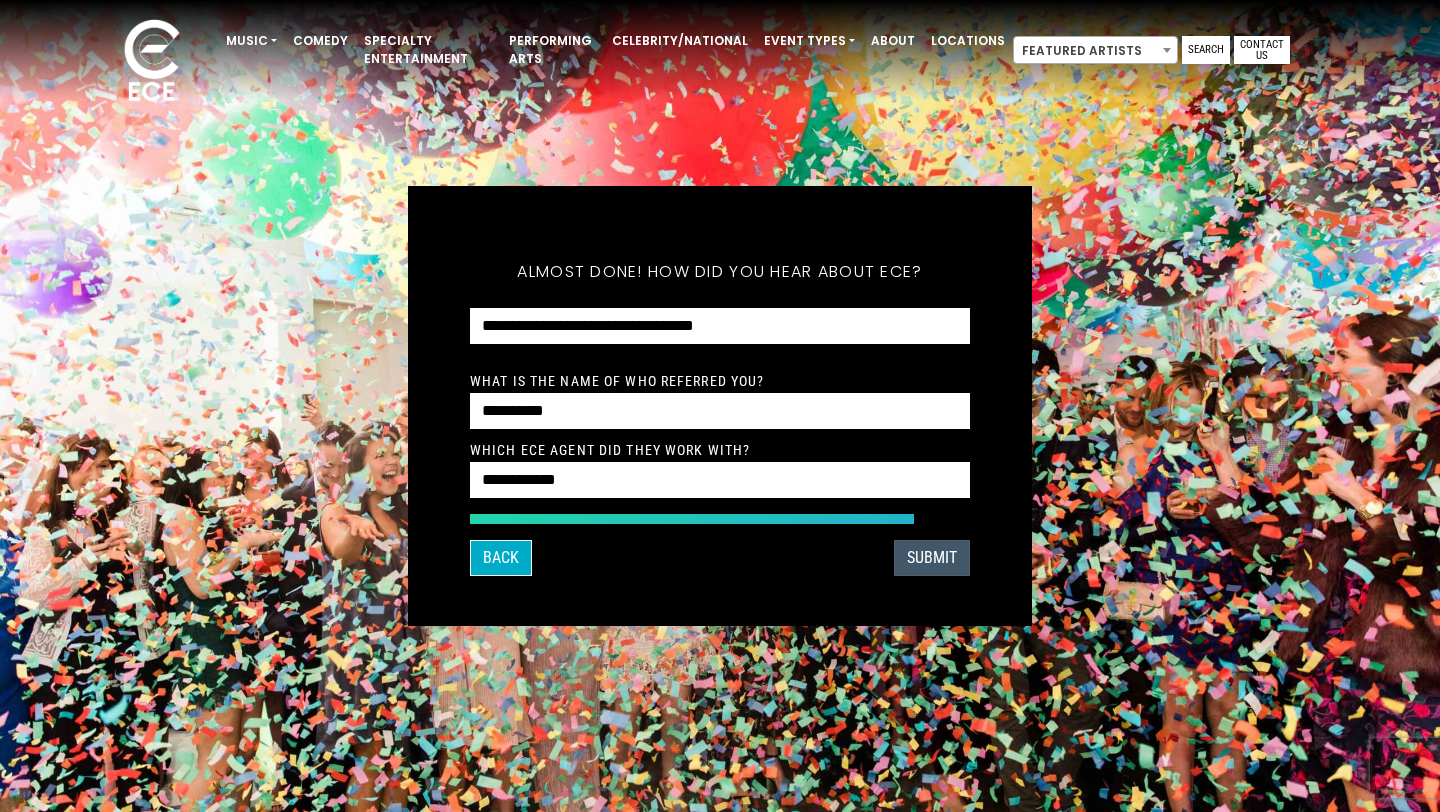 click on "SUBMIT" at bounding box center [932, 558] 